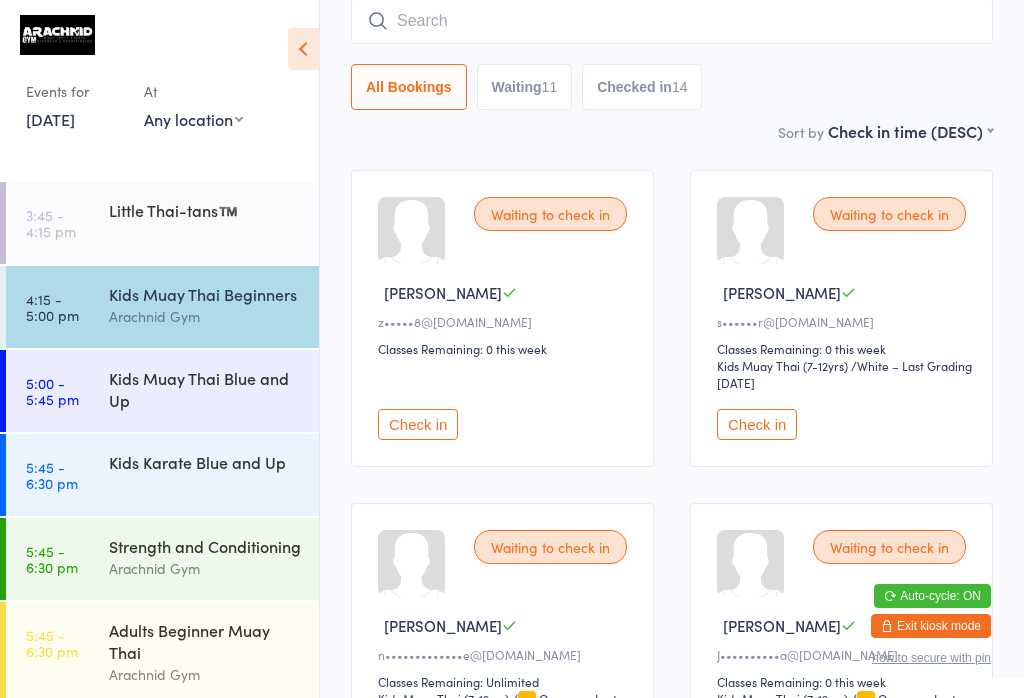 scroll, scrollTop: 181, scrollLeft: 0, axis: vertical 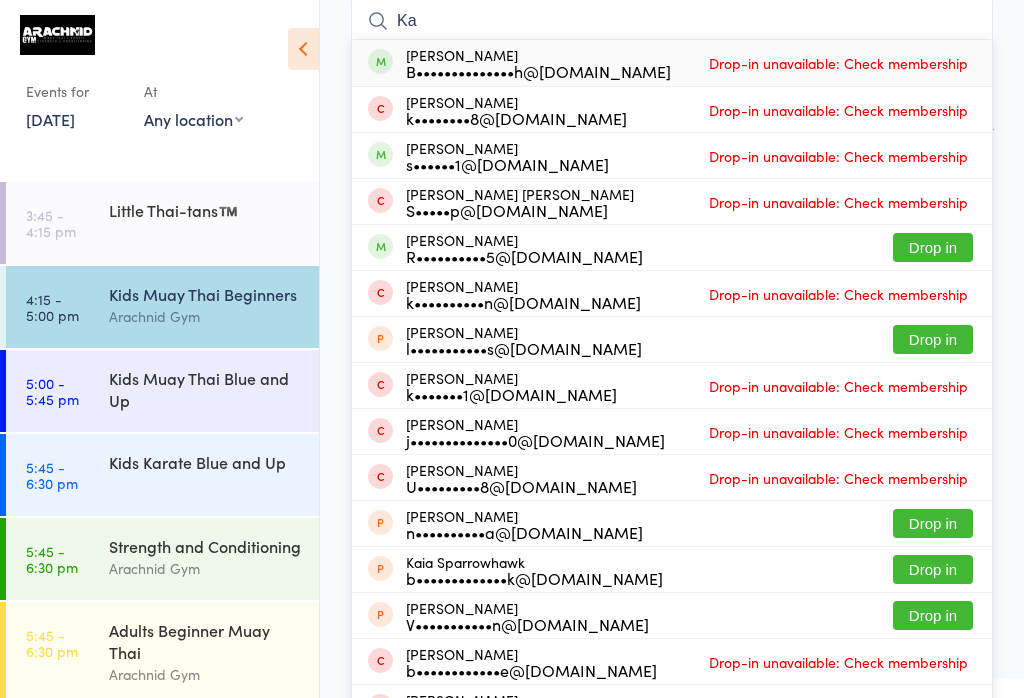 type on "K" 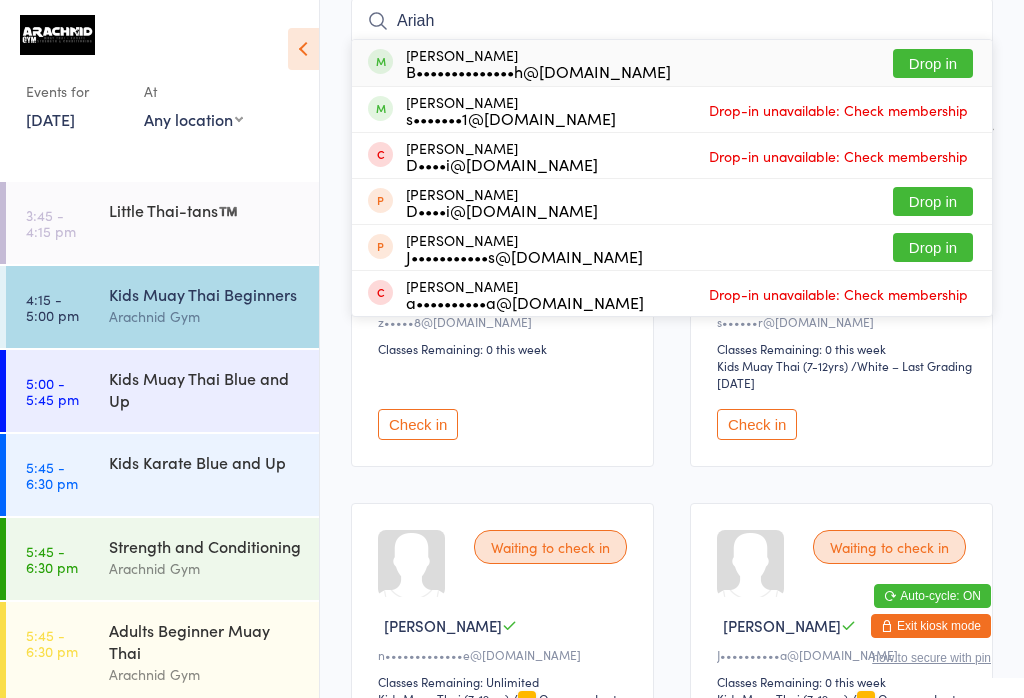 type on "Ariah" 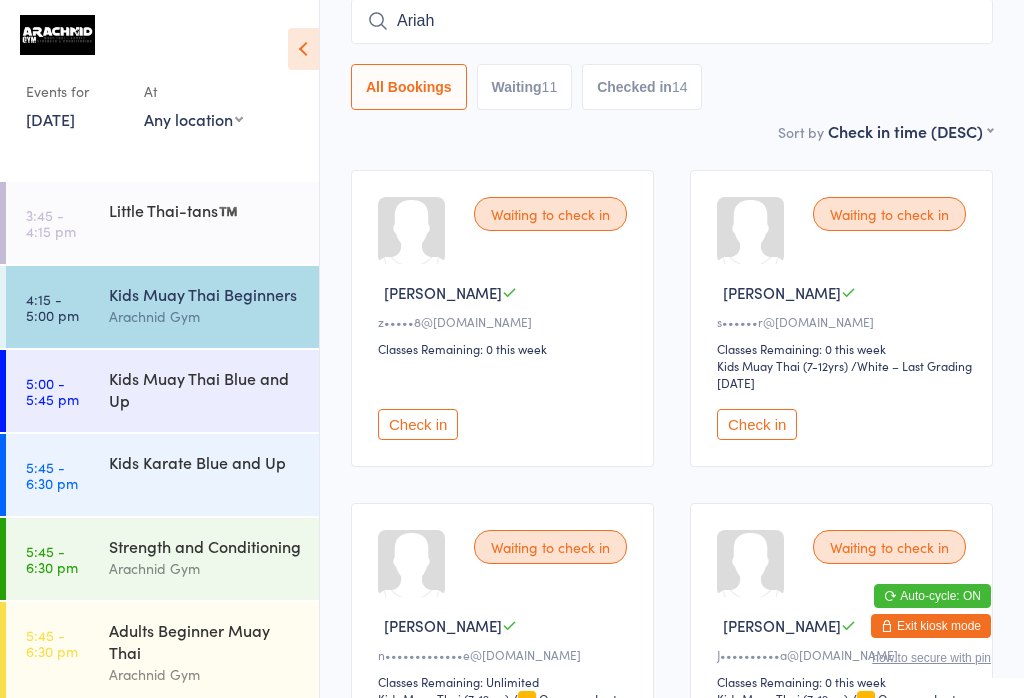type 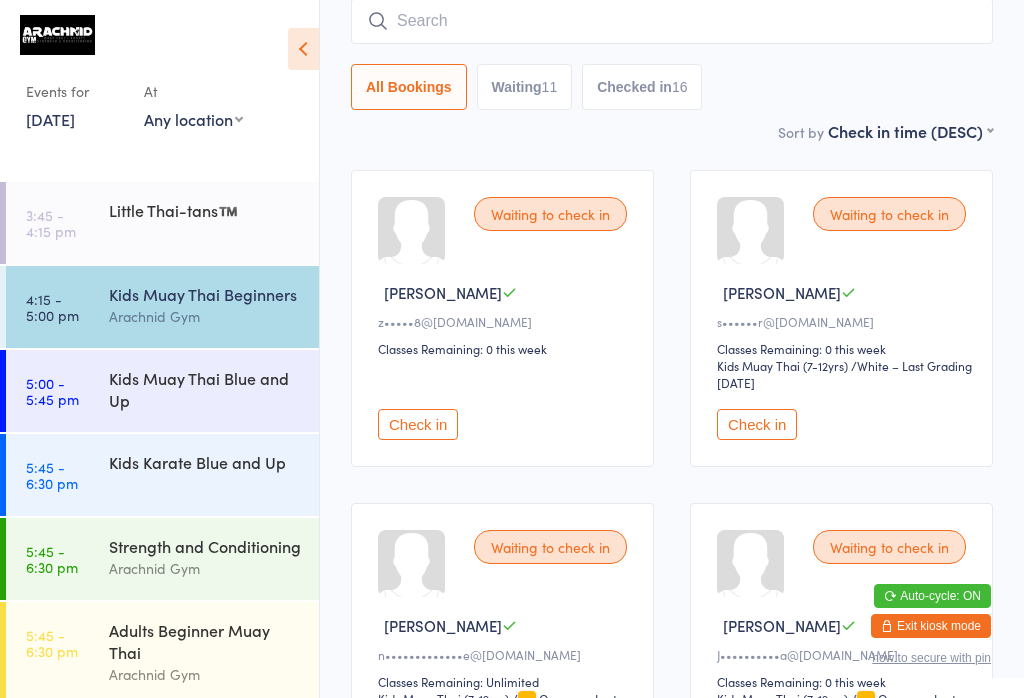 click on "Kids Muay Thai Blue and Up" at bounding box center (205, 389) 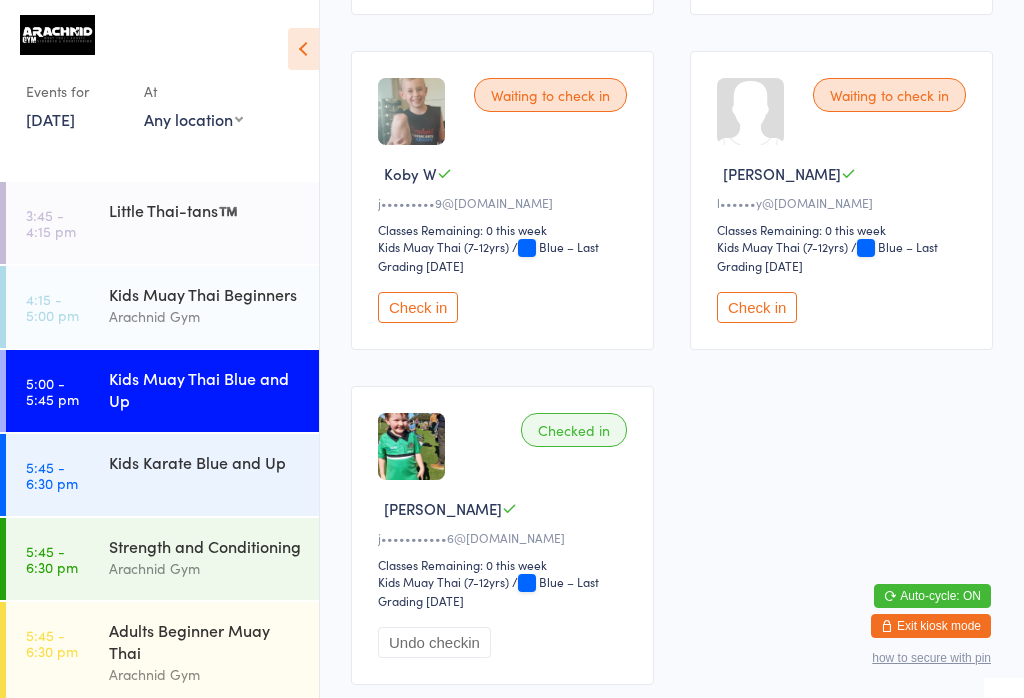 scroll, scrollTop: 1622, scrollLeft: 0, axis: vertical 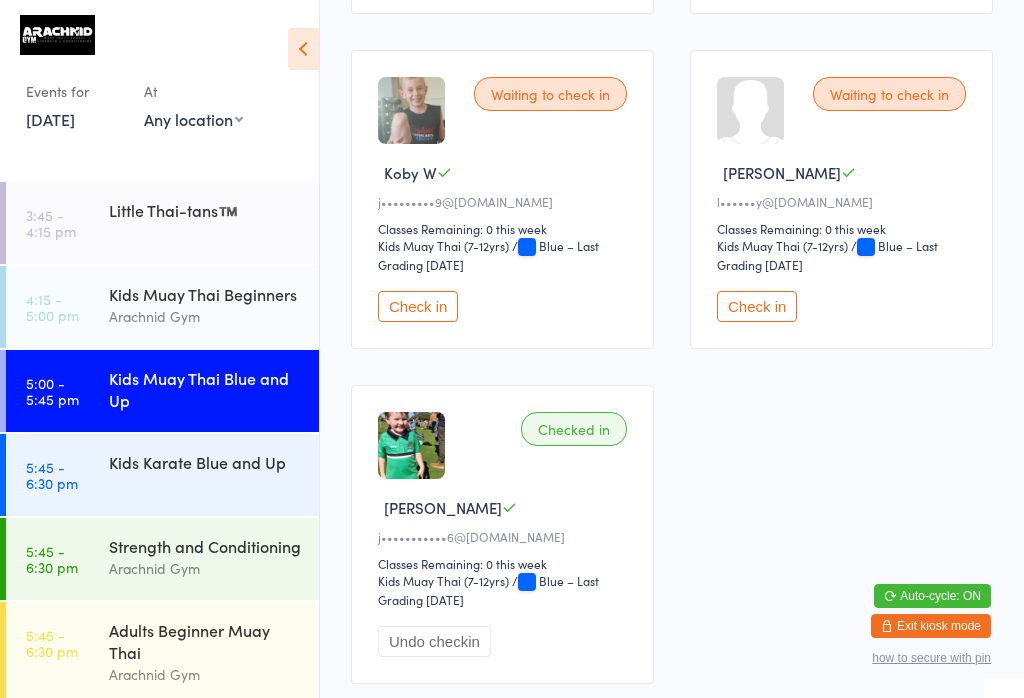 click on "Check in" at bounding box center [418, 306] 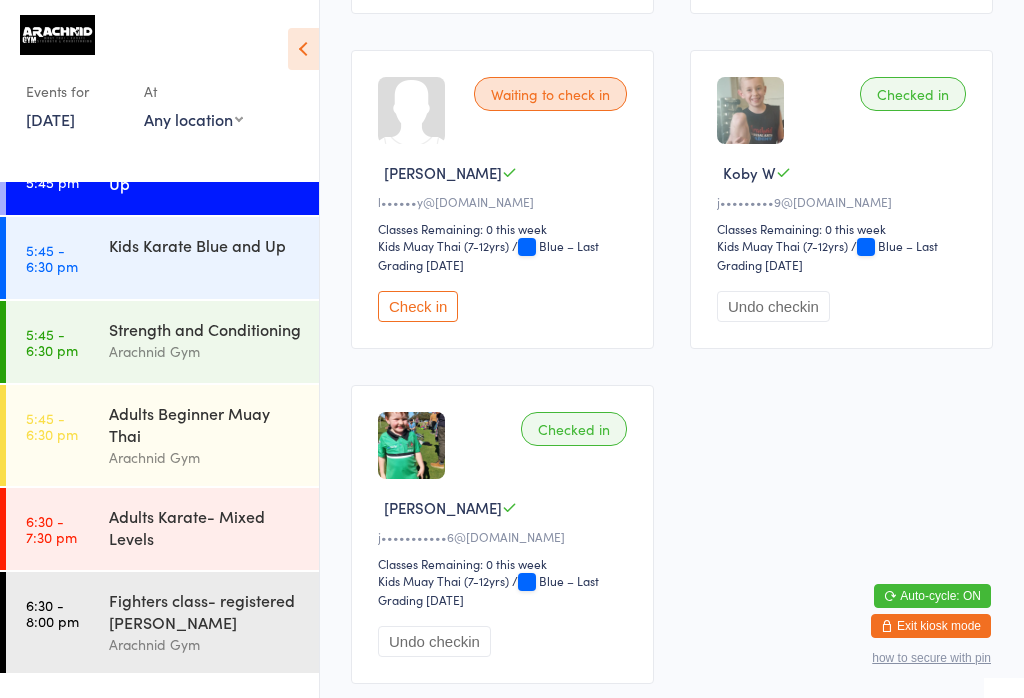 scroll, scrollTop: 219, scrollLeft: 0, axis: vertical 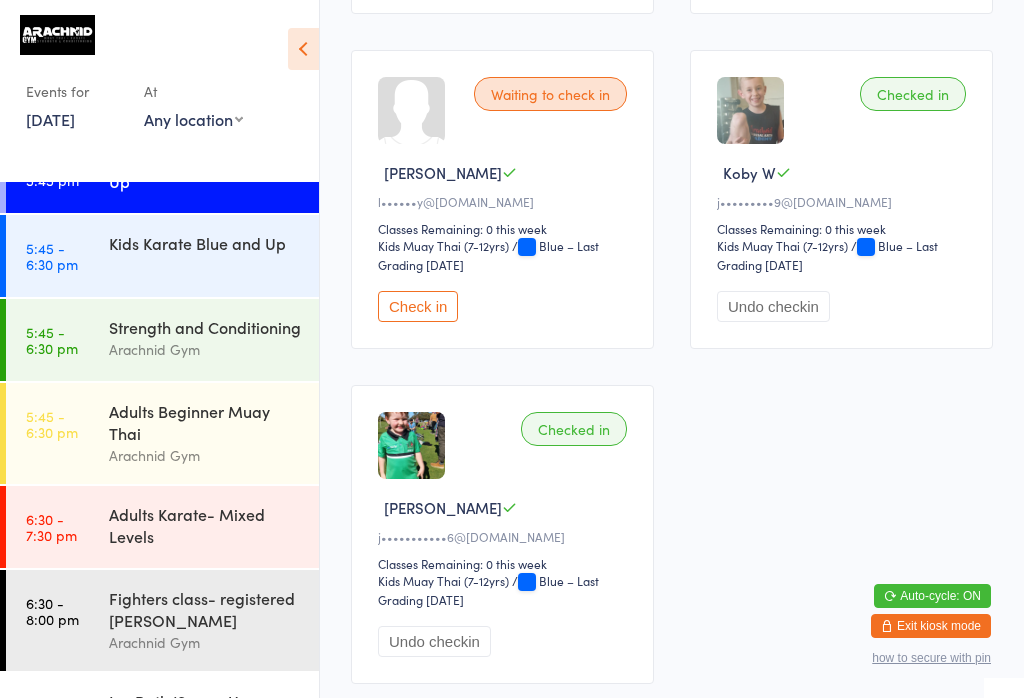 click on "Adults Beginner Muay Thai" at bounding box center (205, 422) 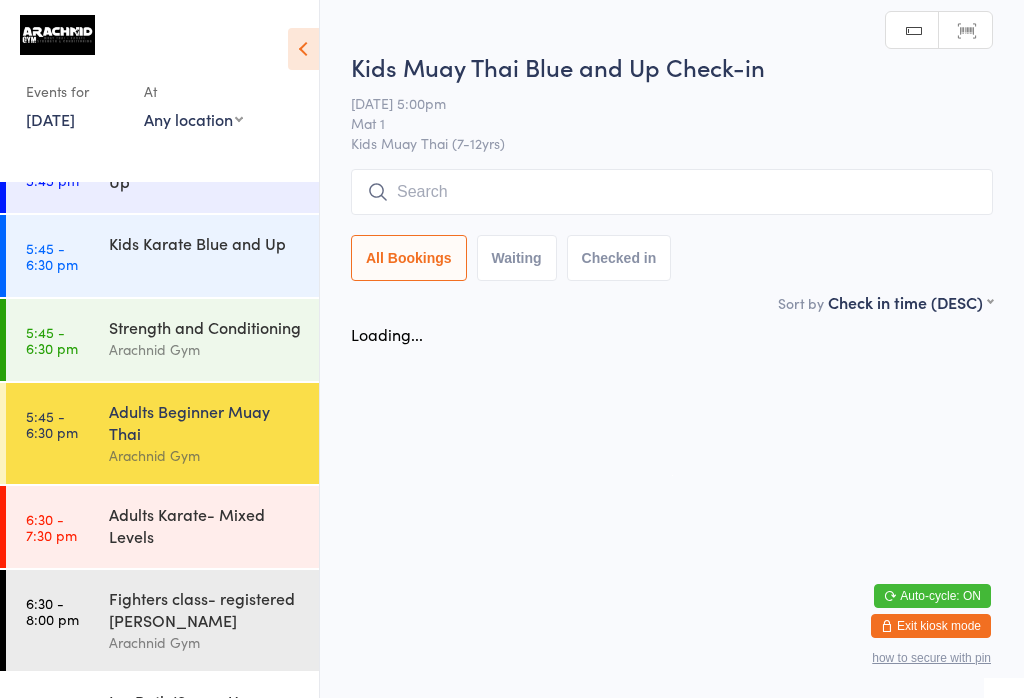 scroll, scrollTop: 0, scrollLeft: 0, axis: both 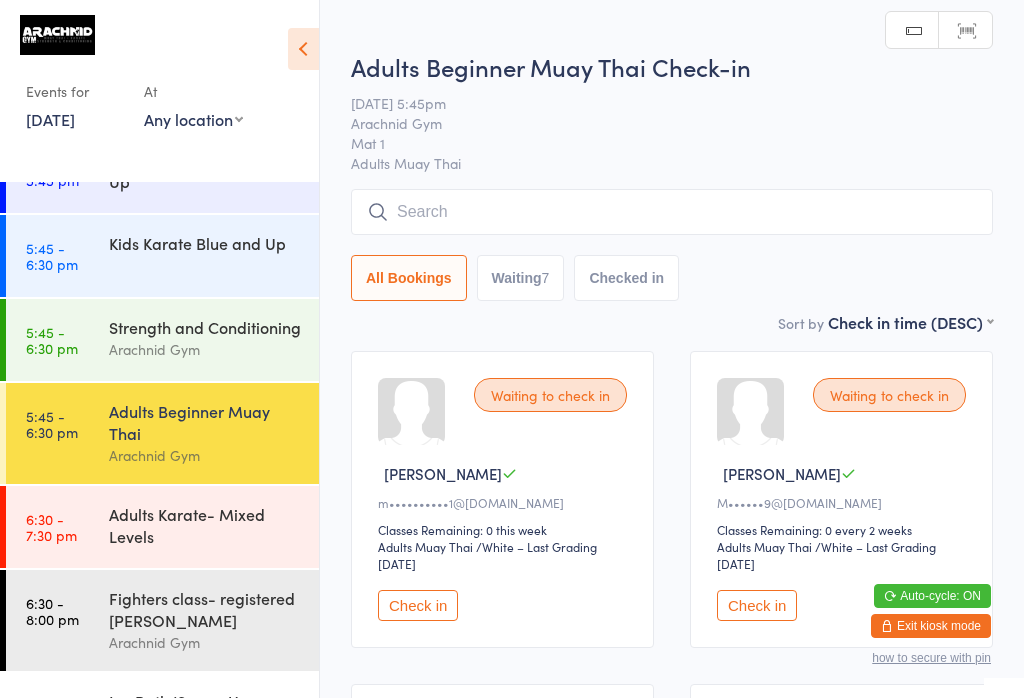 click at bounding box center (672, 212) 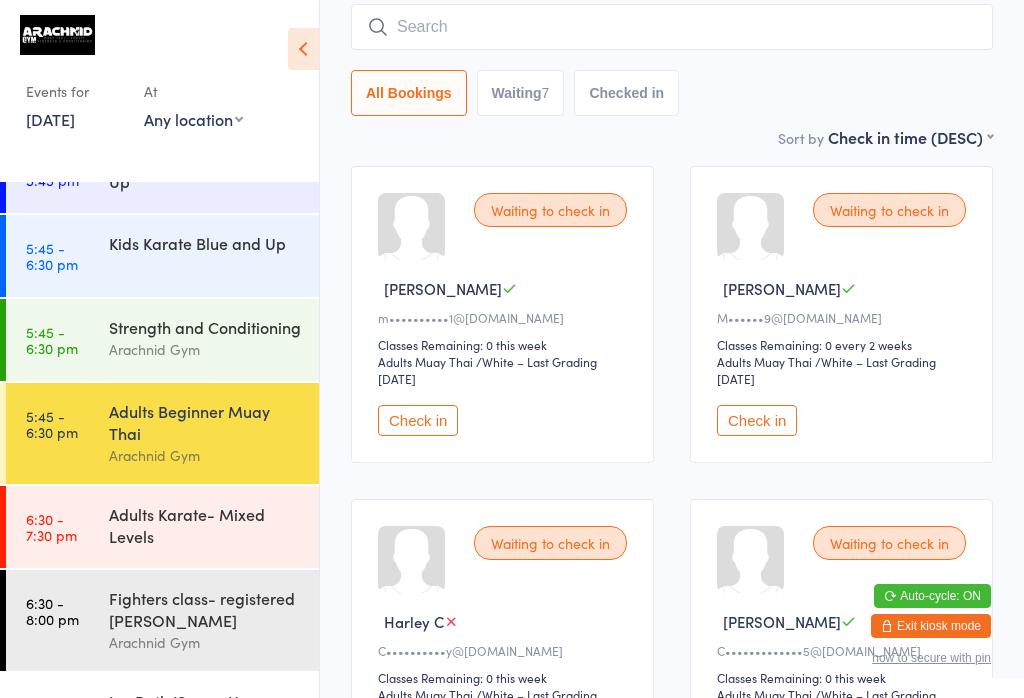scroll, scrollTop: 191, scrollLeft: 0, axis: vertical 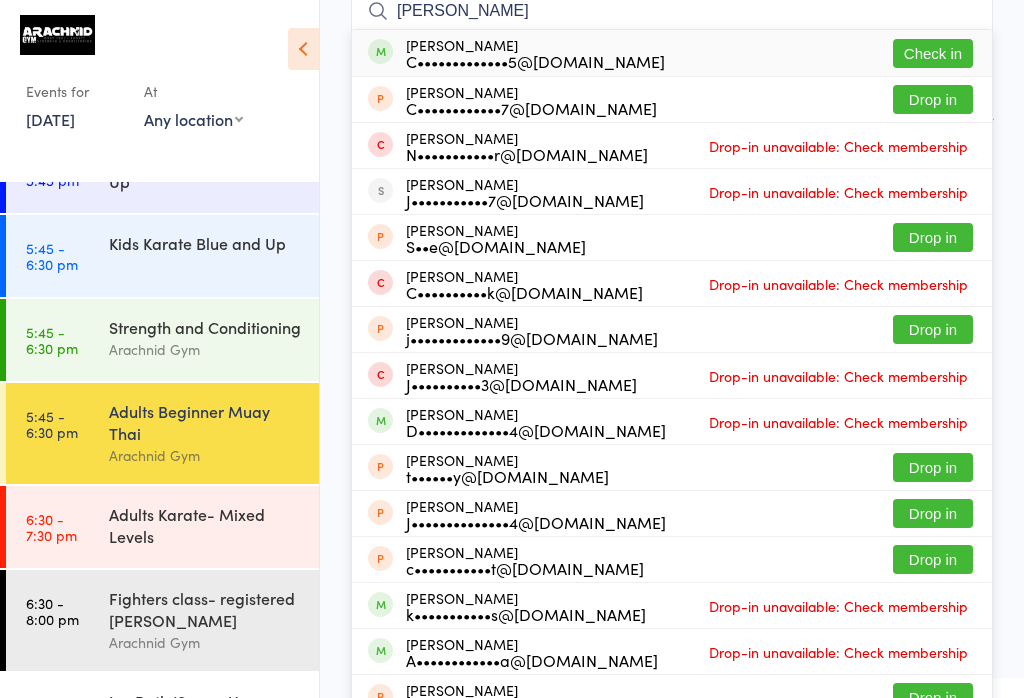 type on "Chad" 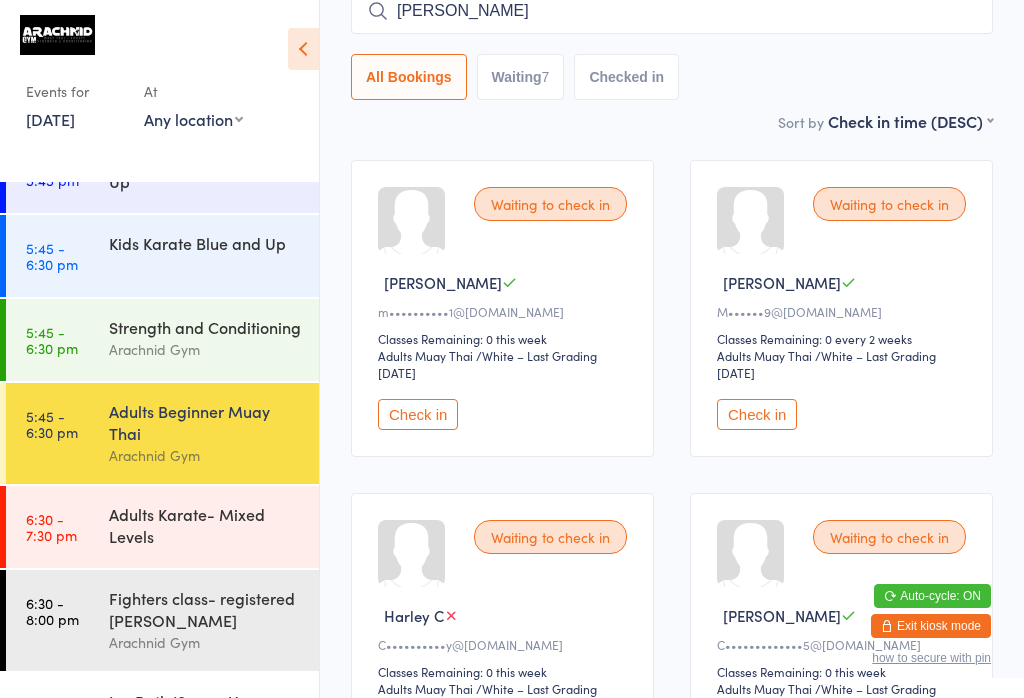 type 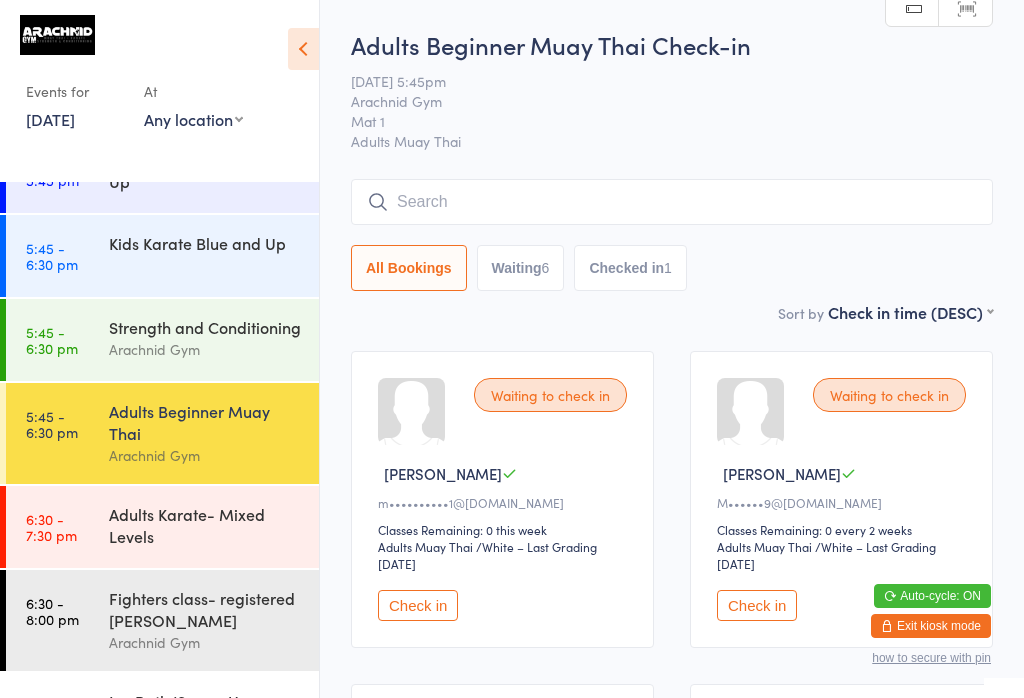 scroll, scrollTop: -104, scrollLeft: 0, axis: vertical 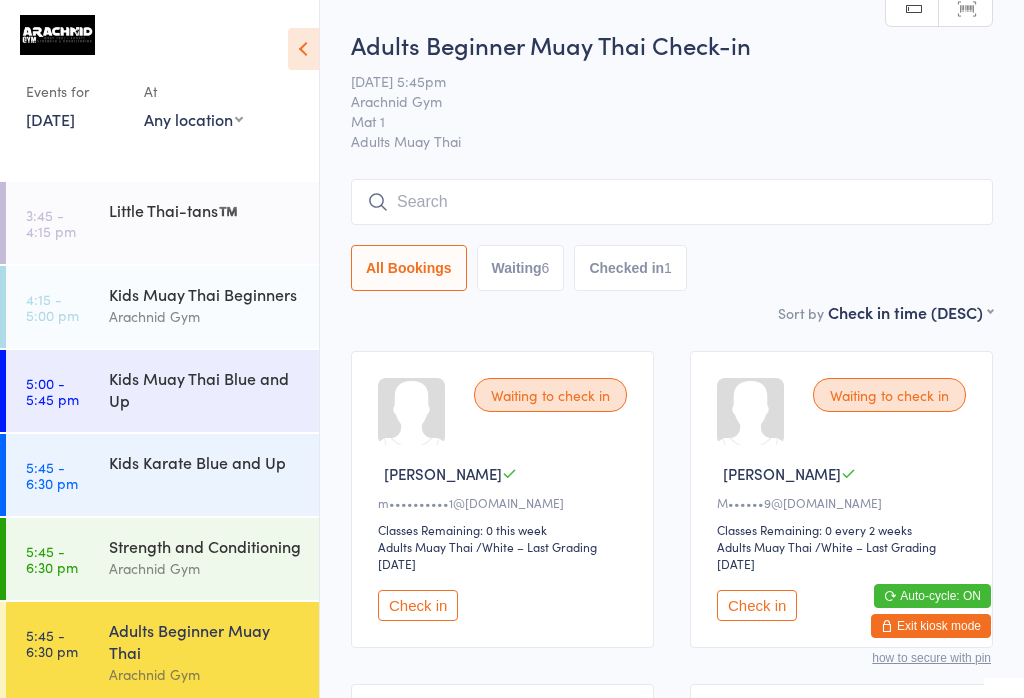 click on "Manual search" at bounding box center [912, 9] 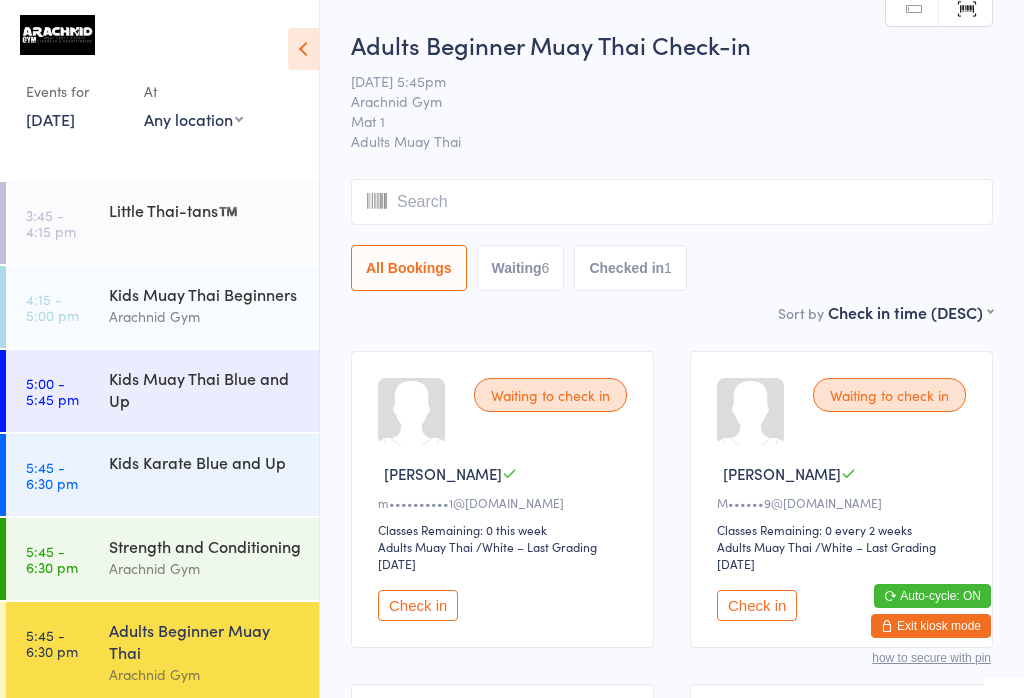 click at bounding box center (672, 202) 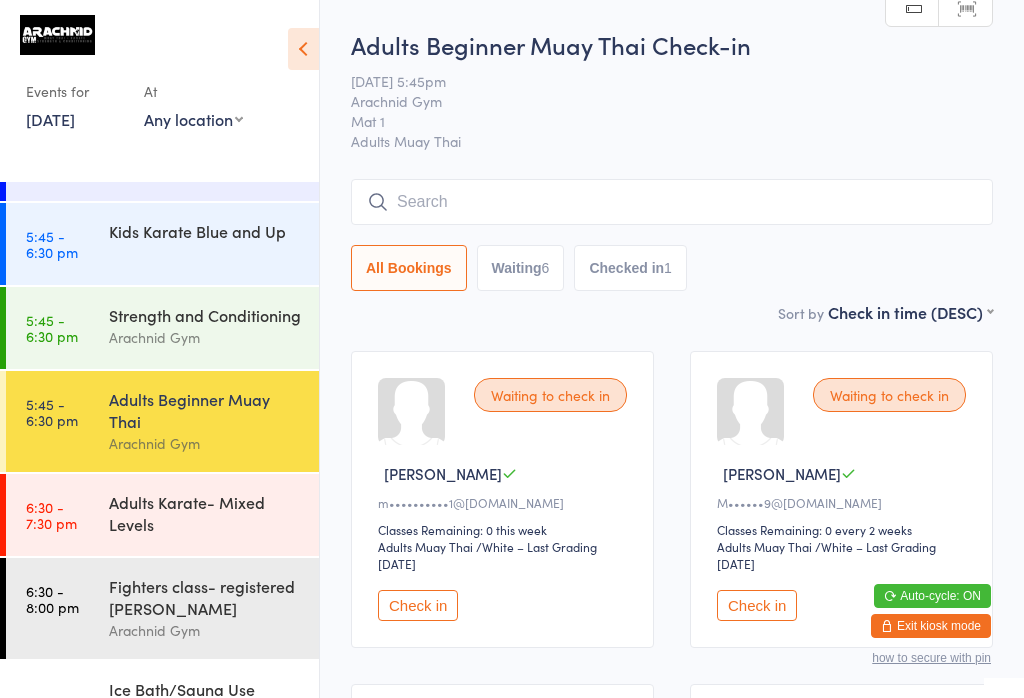scroll, scrollTop: 309, scrollLeft: 0, axis: vertical 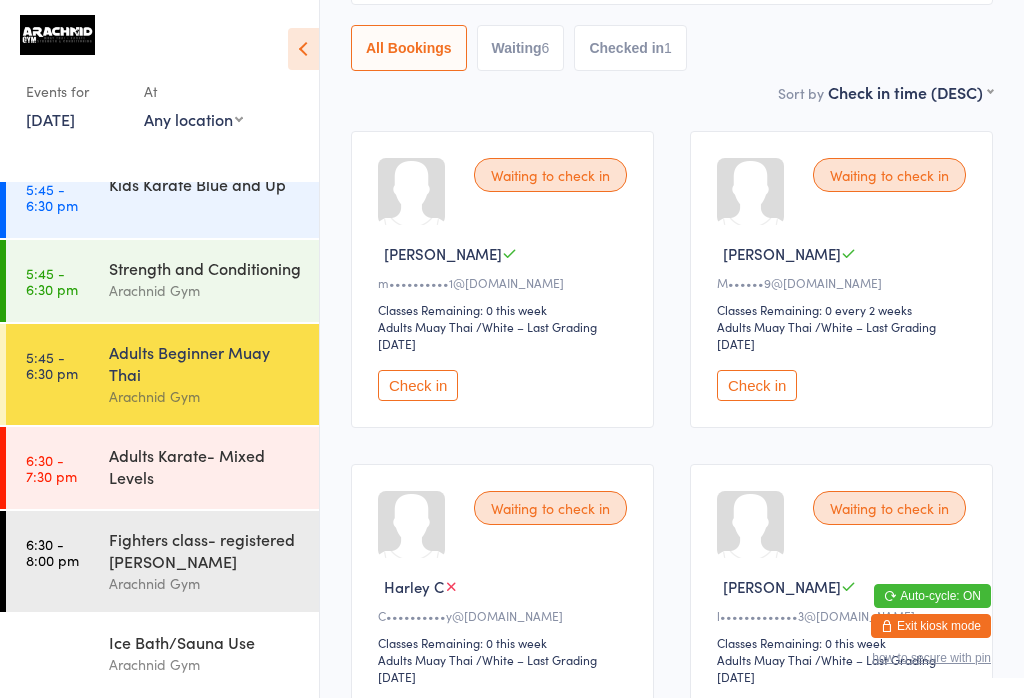 click on "Ice Bath/Sauna Use" at bounding box center (205, 642) 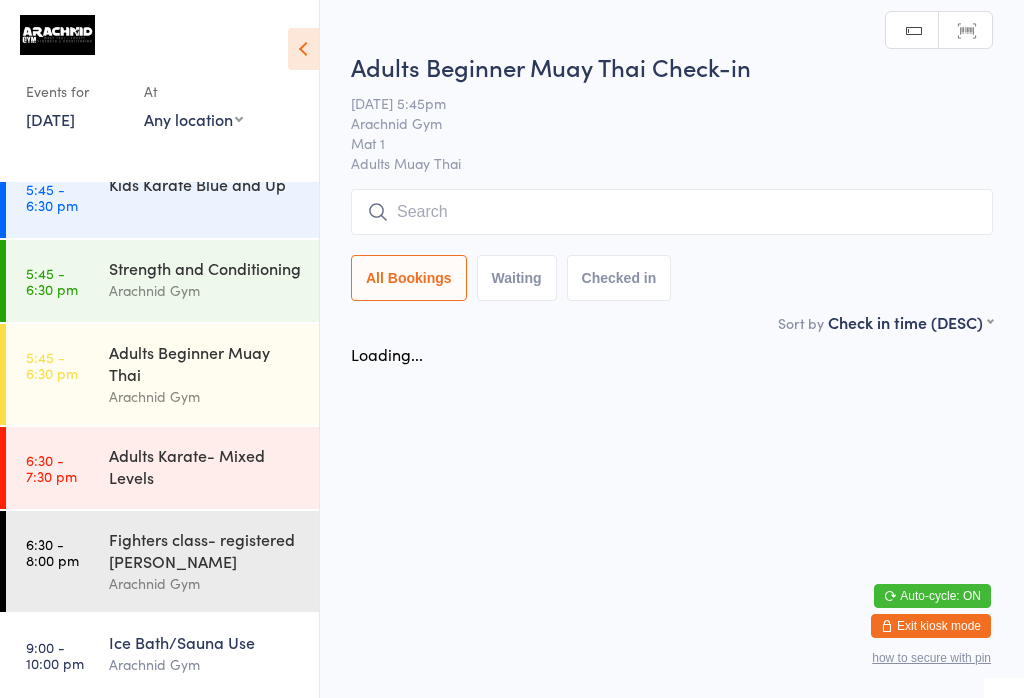 scroll, scrollTop: 0, scrollLeft: 0, axis: both 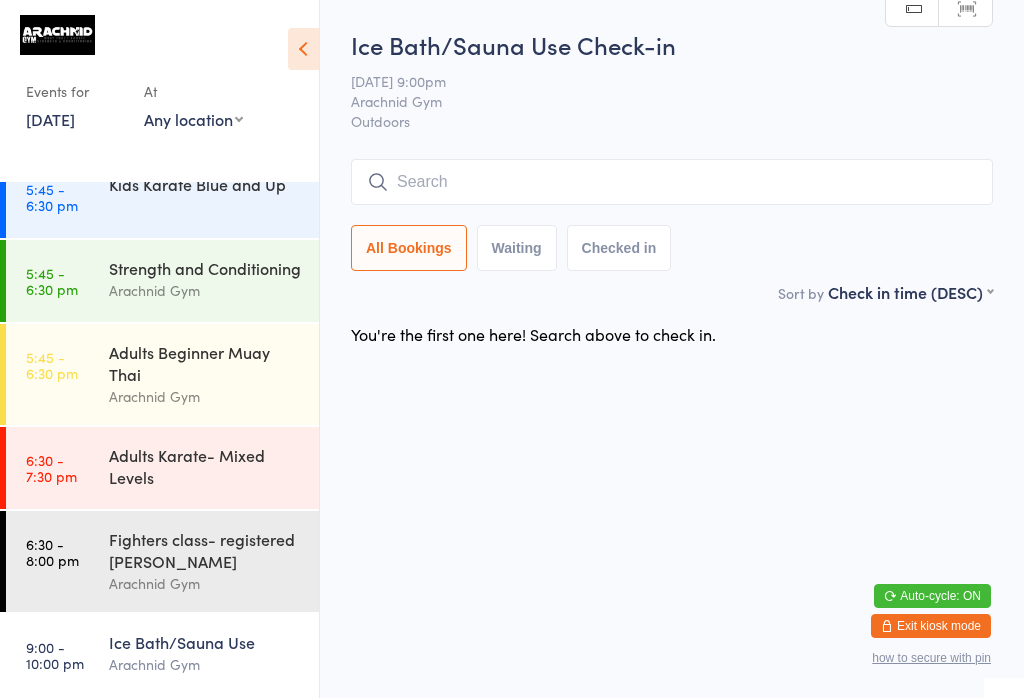 click at bounding box center [672, 182] 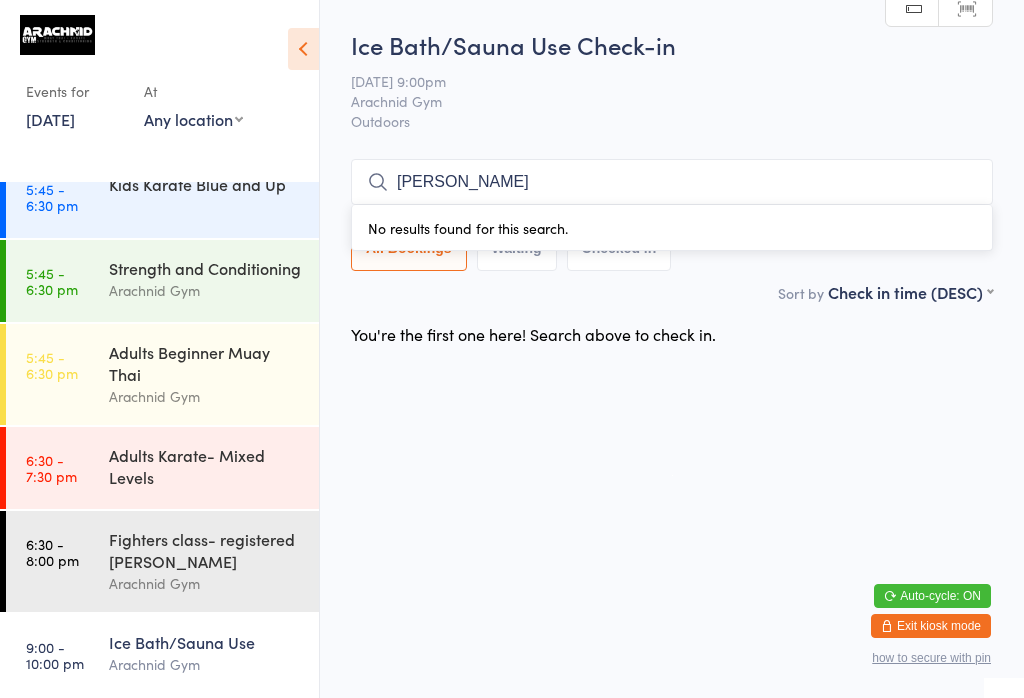 type on "Anna" 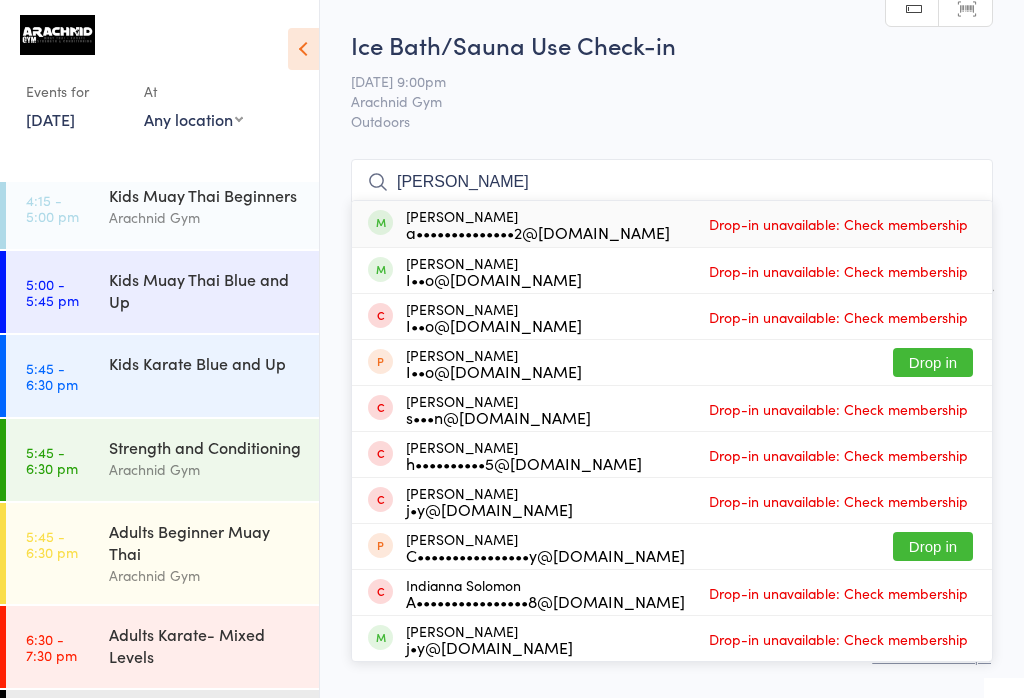 scroll, scrollTop: 110, scrollLeft: 0, axis: vertical 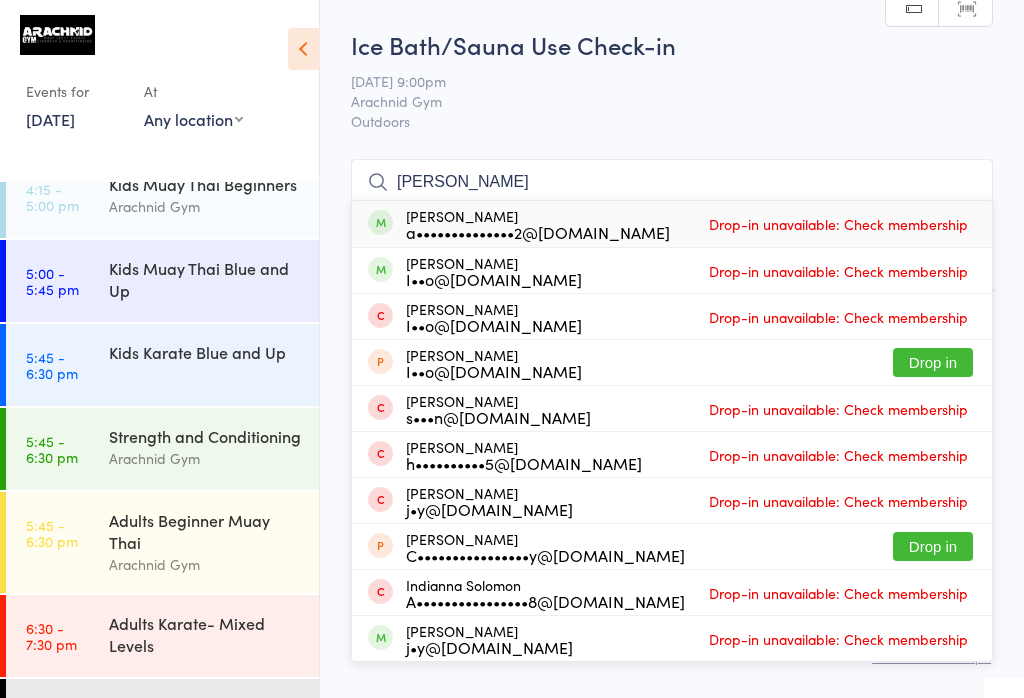 click on "Kids Muay Thai Blue and Up" at bounding box center [205, 279] 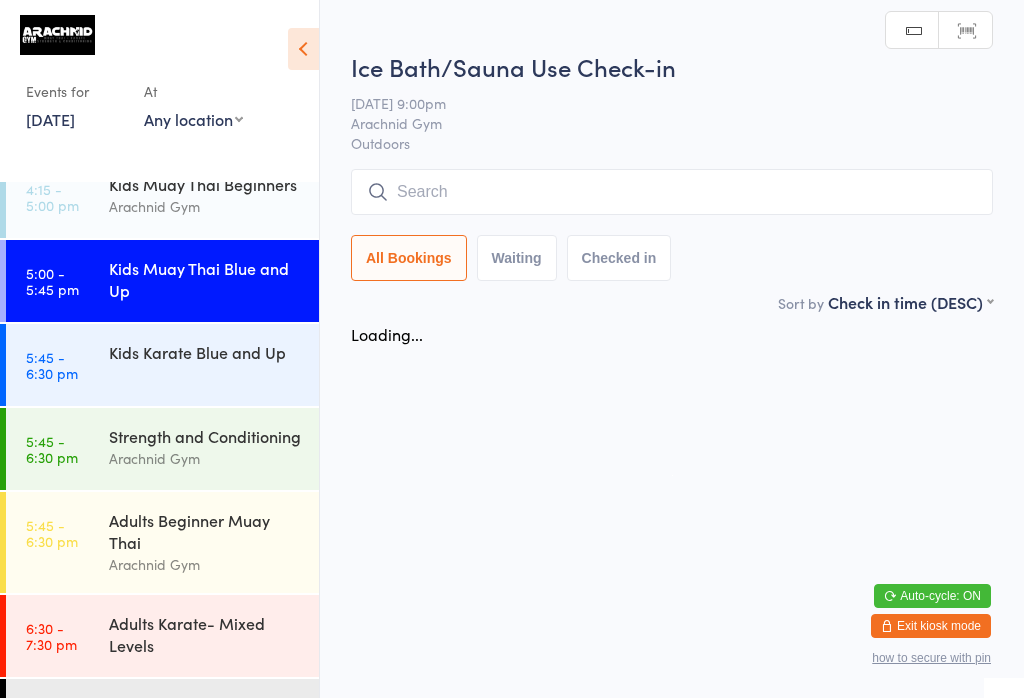 scroll, scrollTop: 0, scrollLeft: 0, axis: both 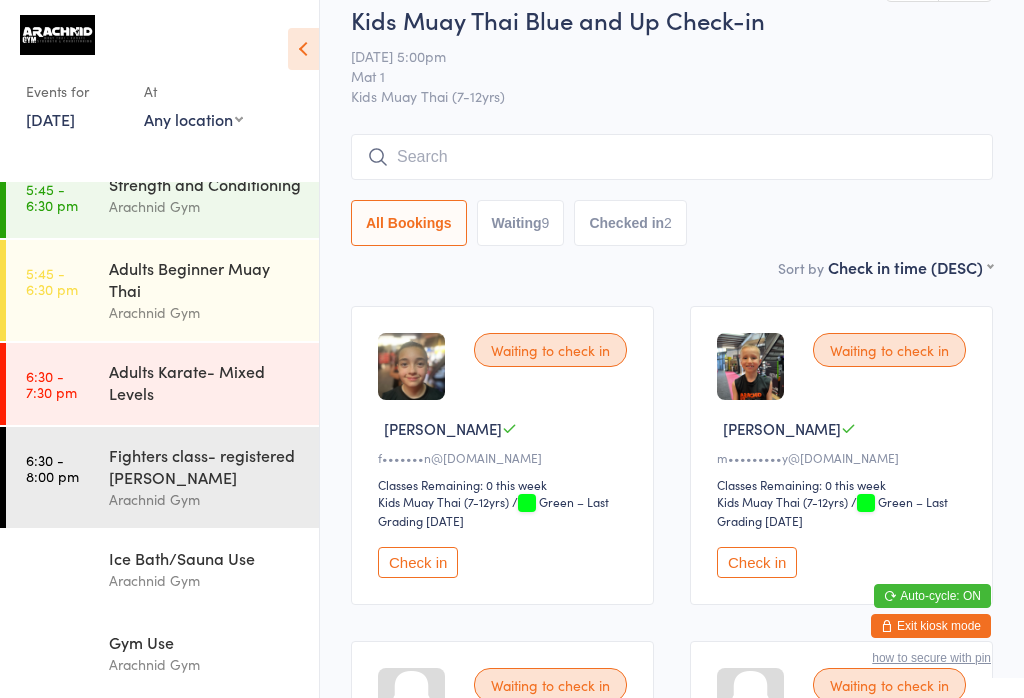 click on "Arachnid Gym" at bounding box center [205, 664] 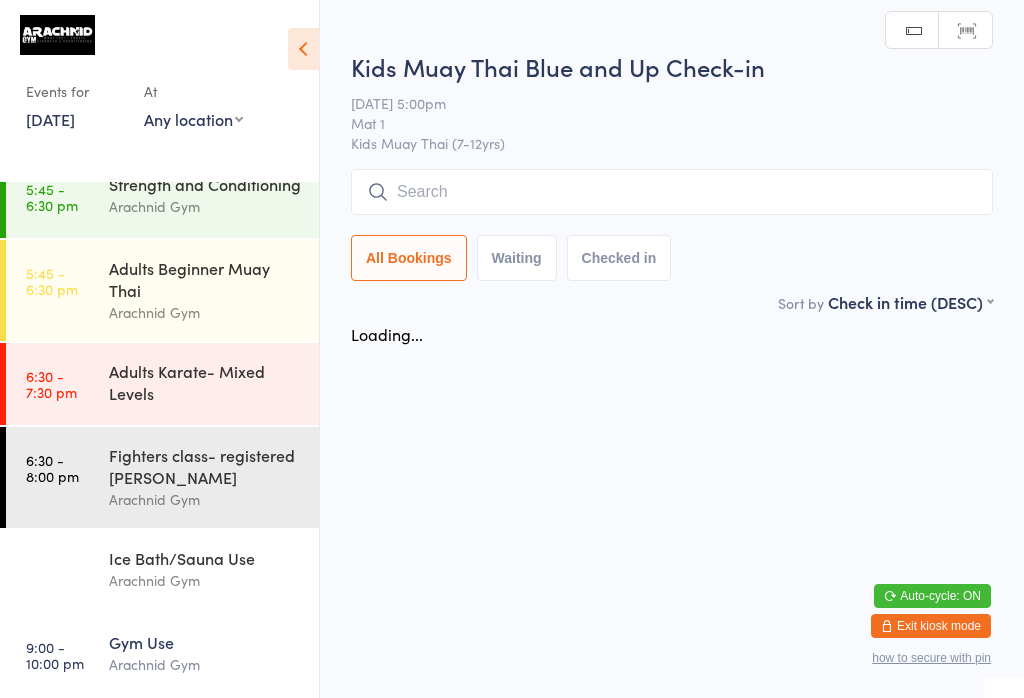 scroll, scrollTop: 0, scrollLeft: 0, axis: both 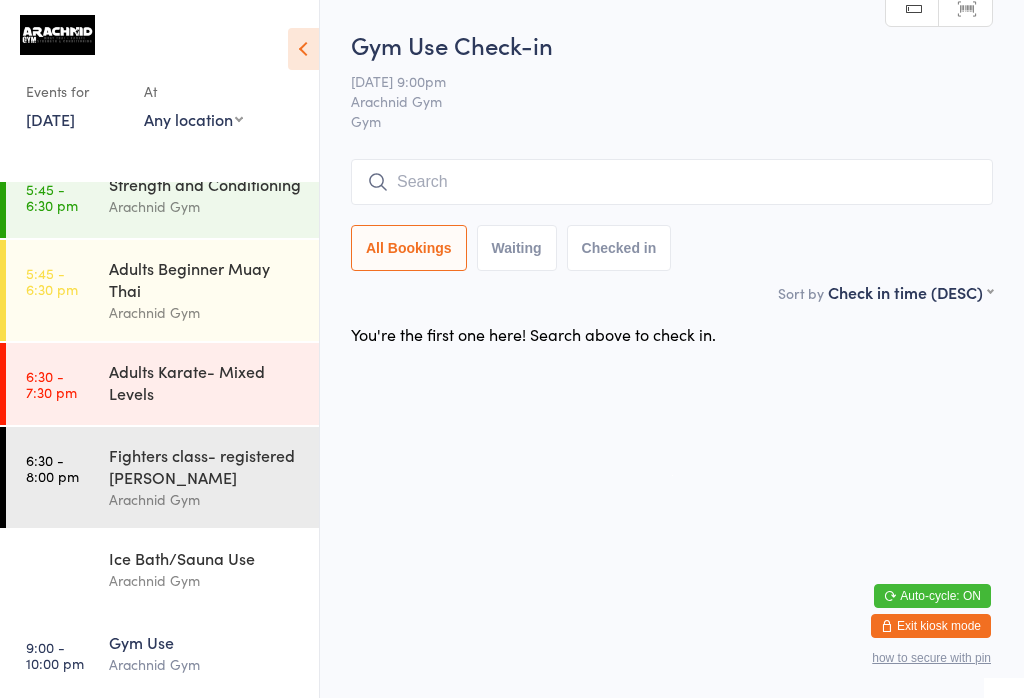 click on "Gym Use" at bounding box center [205, 642] 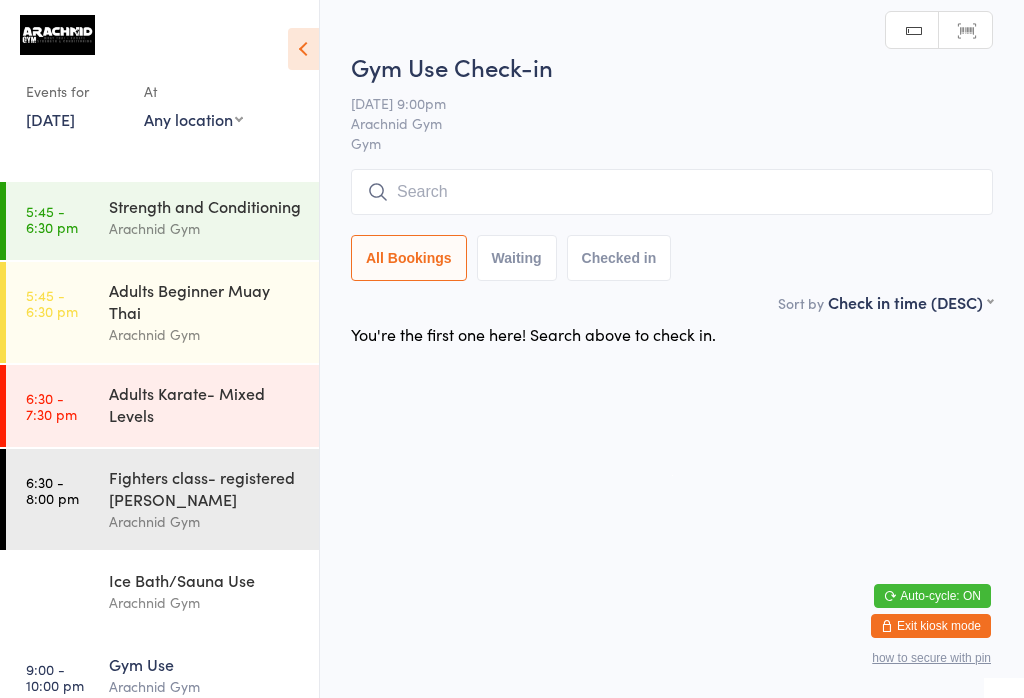 scroll, scrollTop: 368, scrollLeft: 0, axis: vertical 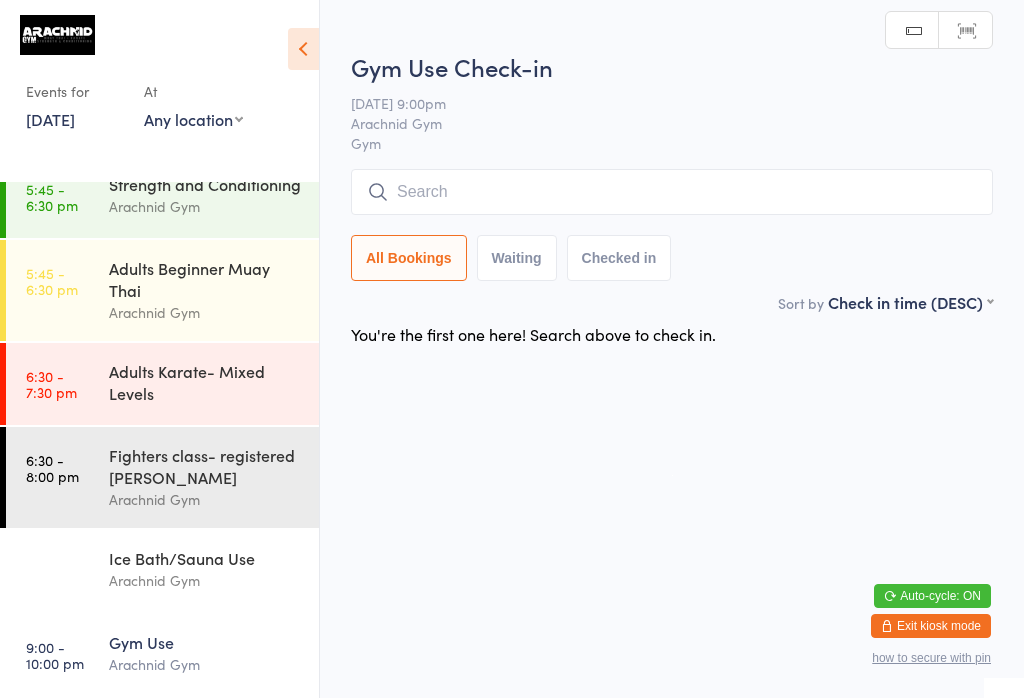 click on "Arachnid Gym" at bounding box center (205, 580) 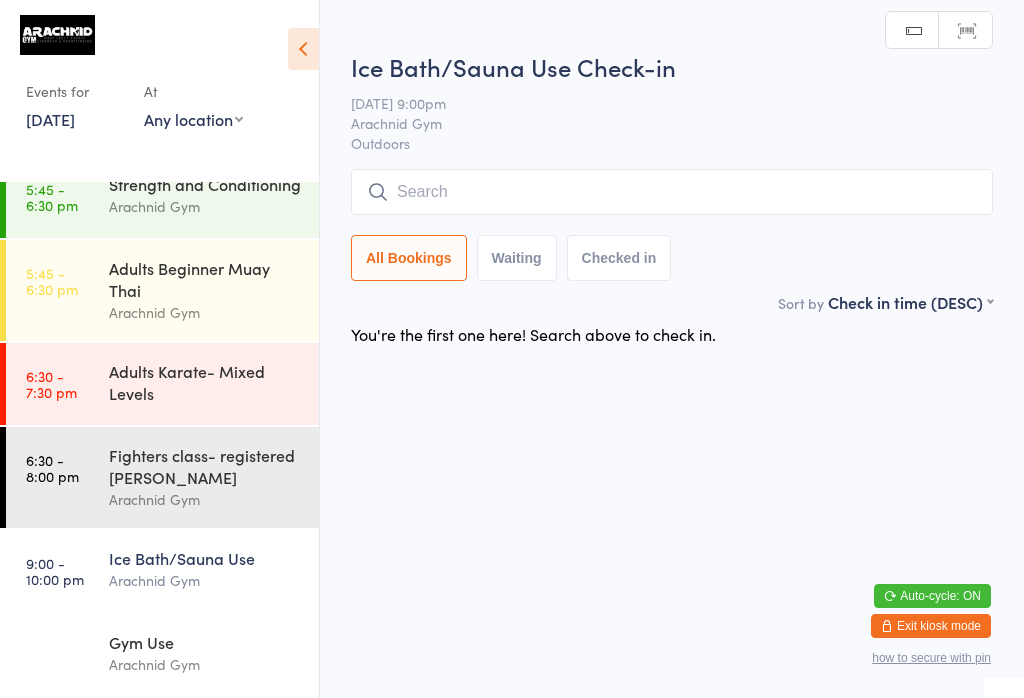 scroll, scrollTop: 393, scrollLeft: 0, axis: vertical 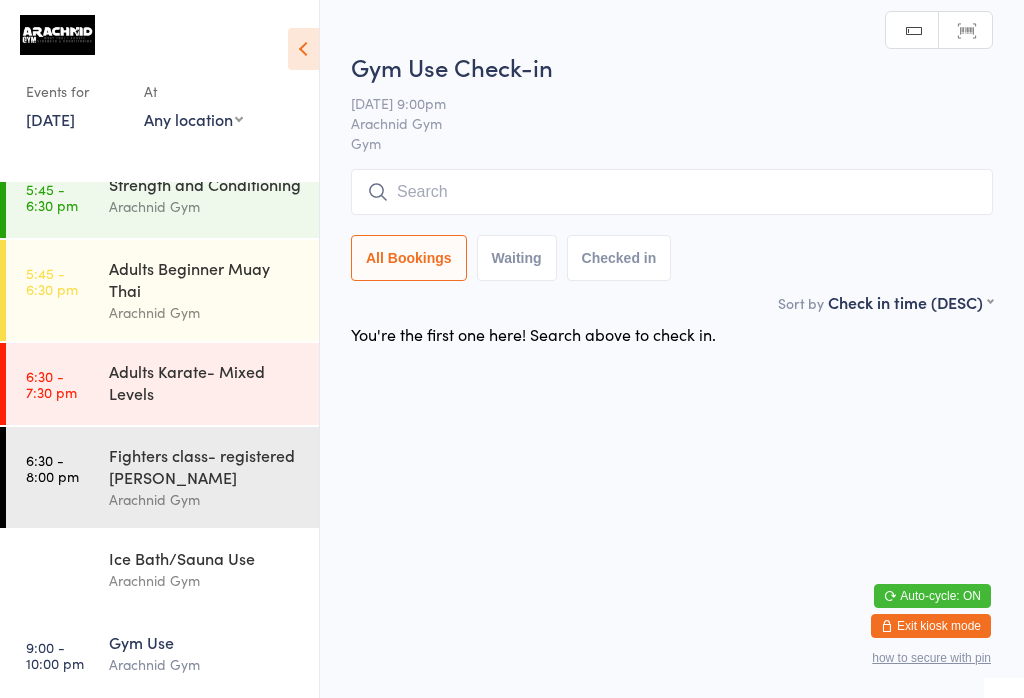 click on "9:00 - 10:00 pm Ice Bath/Sauna Use Arachnid Gym" at bounding box center [162, 571] 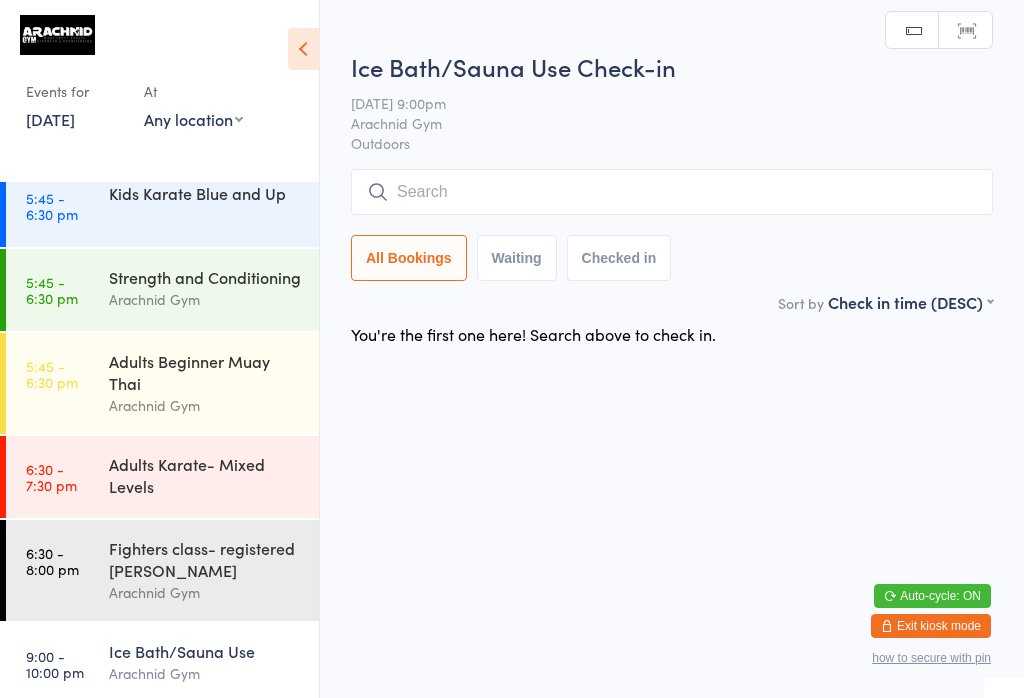 scroll, scrollTop: 118, scrollLeft: 0, axis: vertical 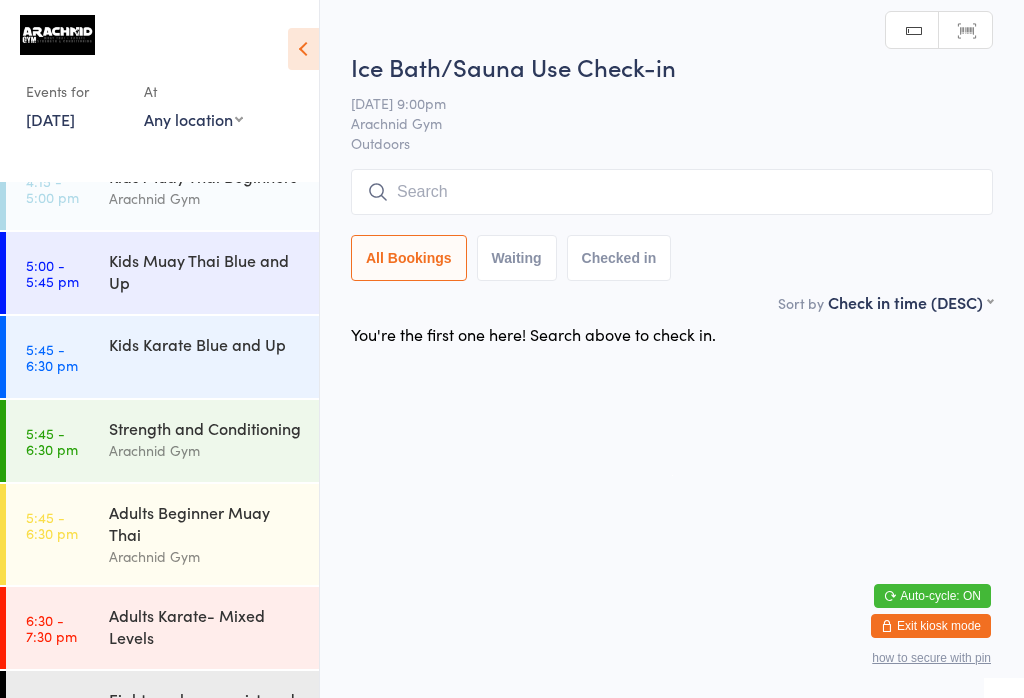 click on "5:45 - 6:30 pm Kids Karate Blue and Up" at bounding box center [162, 357] 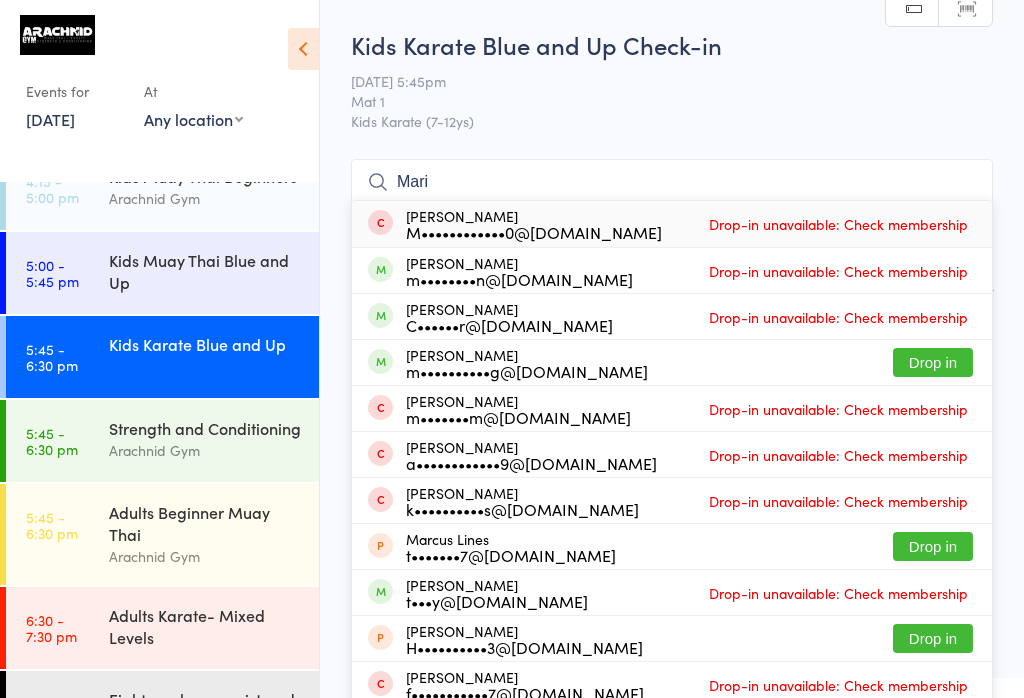 type on "Maria" 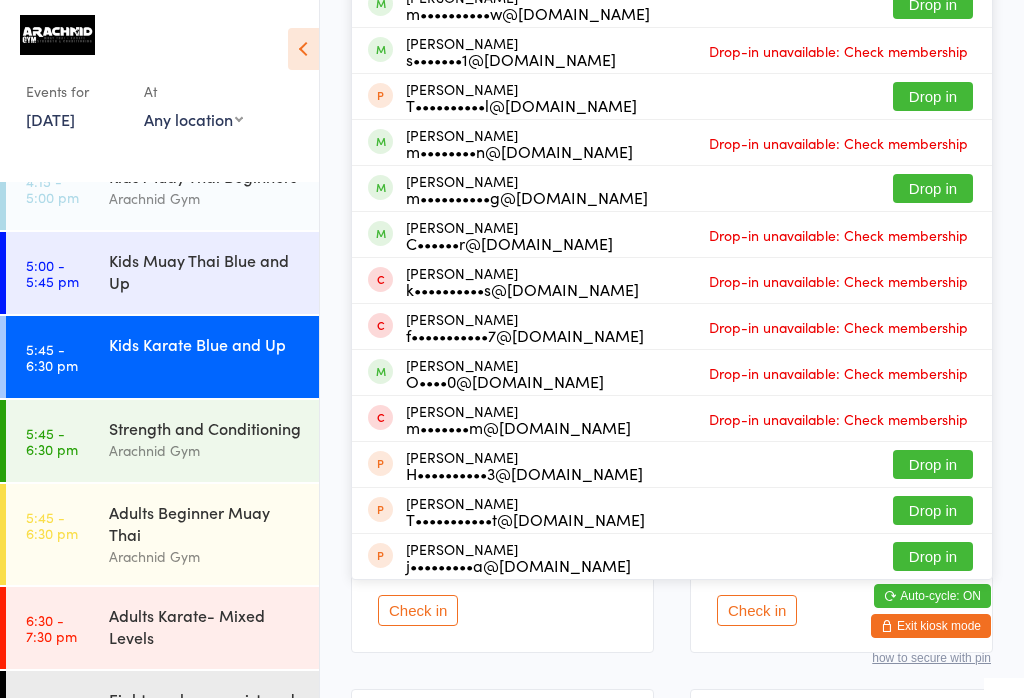 scroll, scrollTop: 315, scrollLeft: 0, axis: vertical 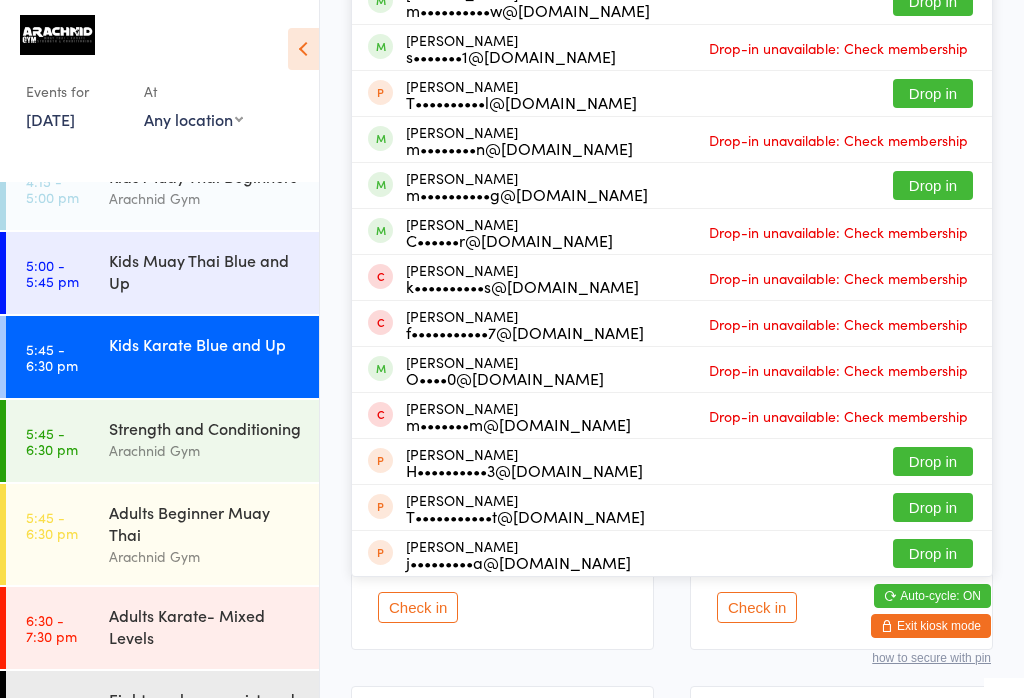 click on "Kids Karate Blue and Up" at bounding box center [205, 344] 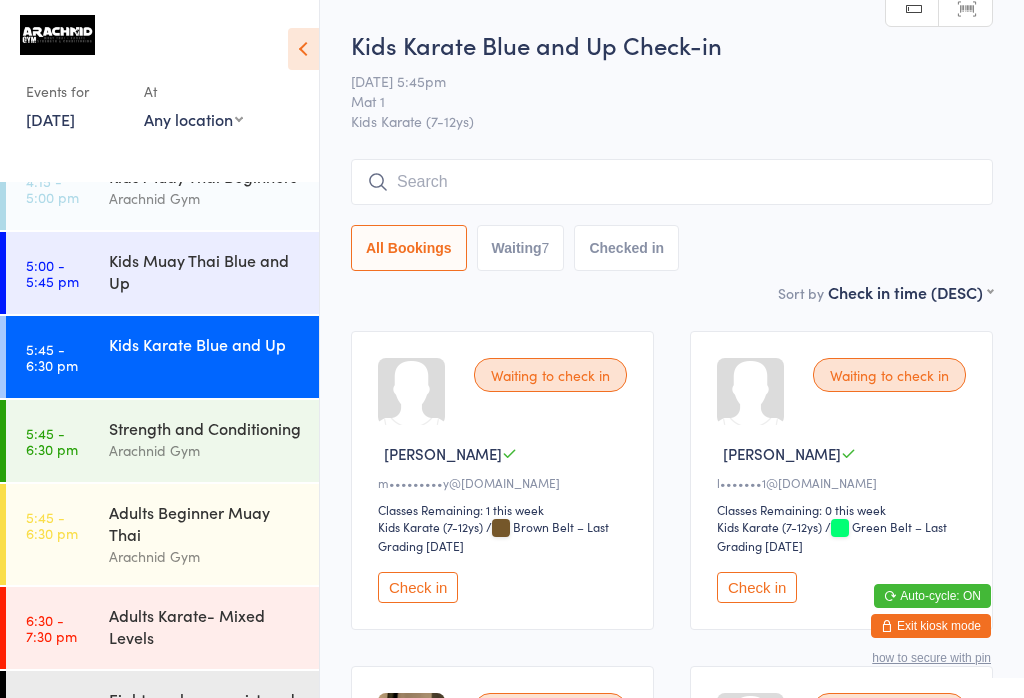 scroll, scrollTop: 0, scrollLeft: 0, axis: both 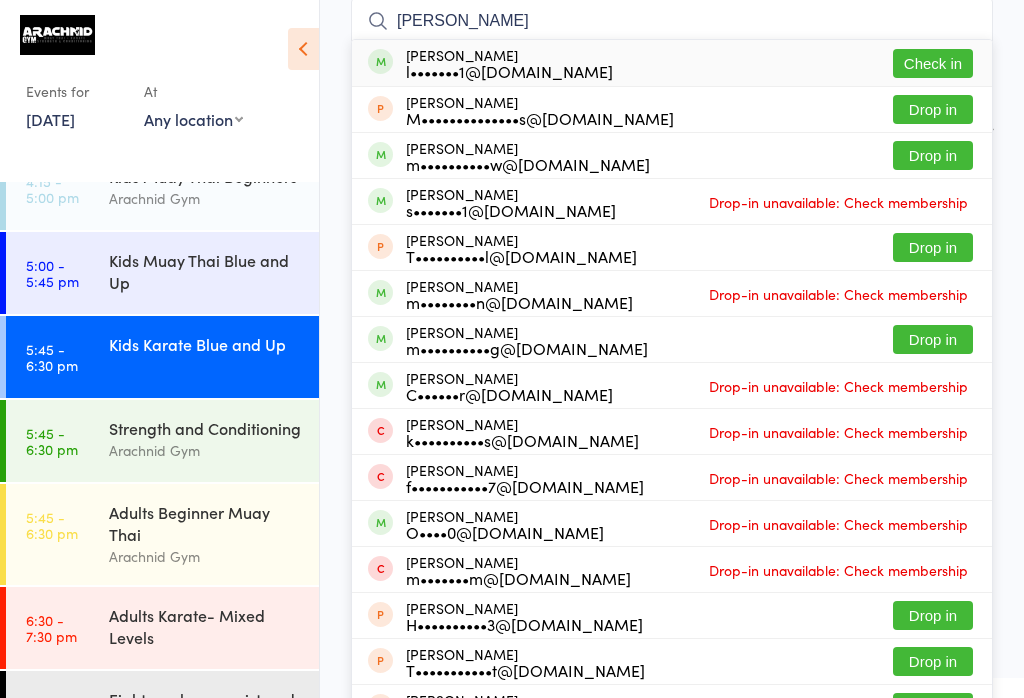 type on "Maria" 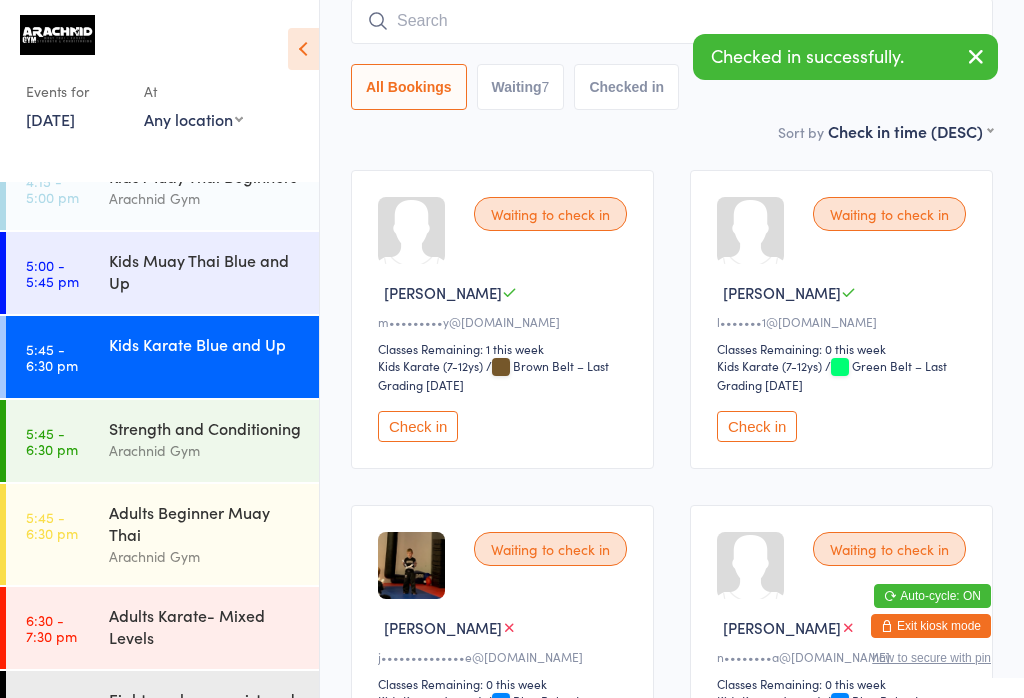 click at bounding box center (976, 58) 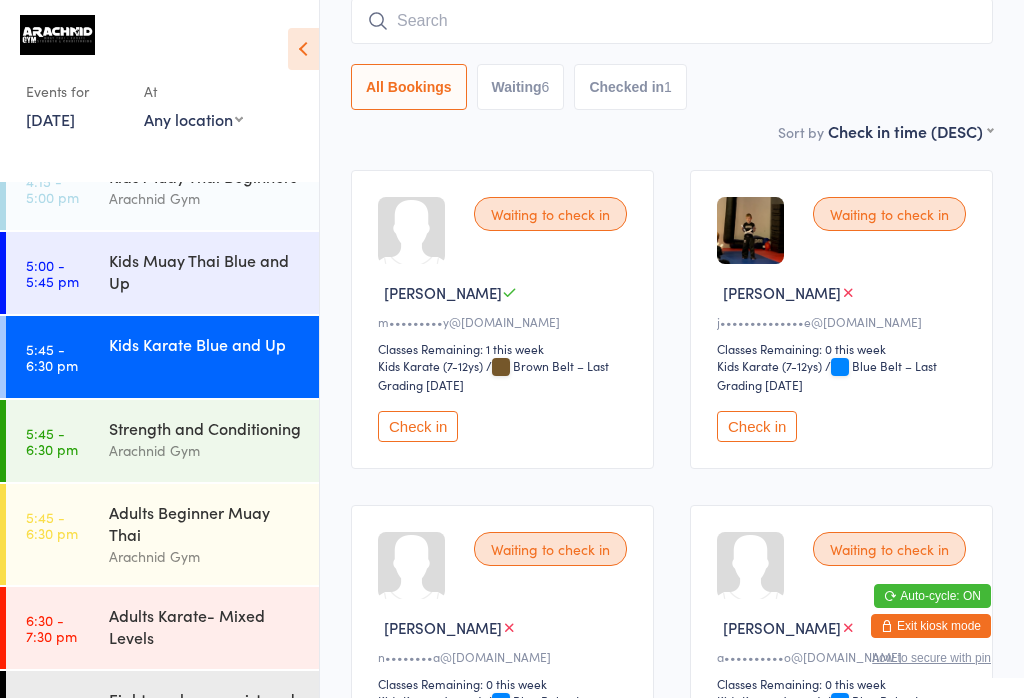 click on "Adults Beginner Muay Thai" at bounding box center [205, 523] 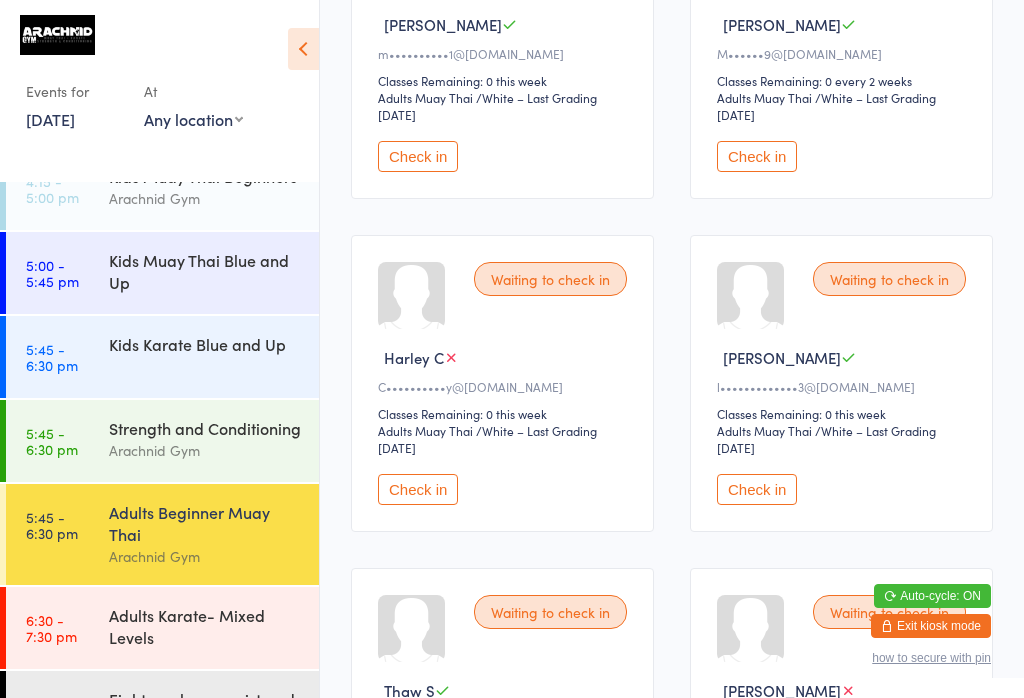 scroll, scrollTop: 471, scrollLeft: 0, axis: vertical 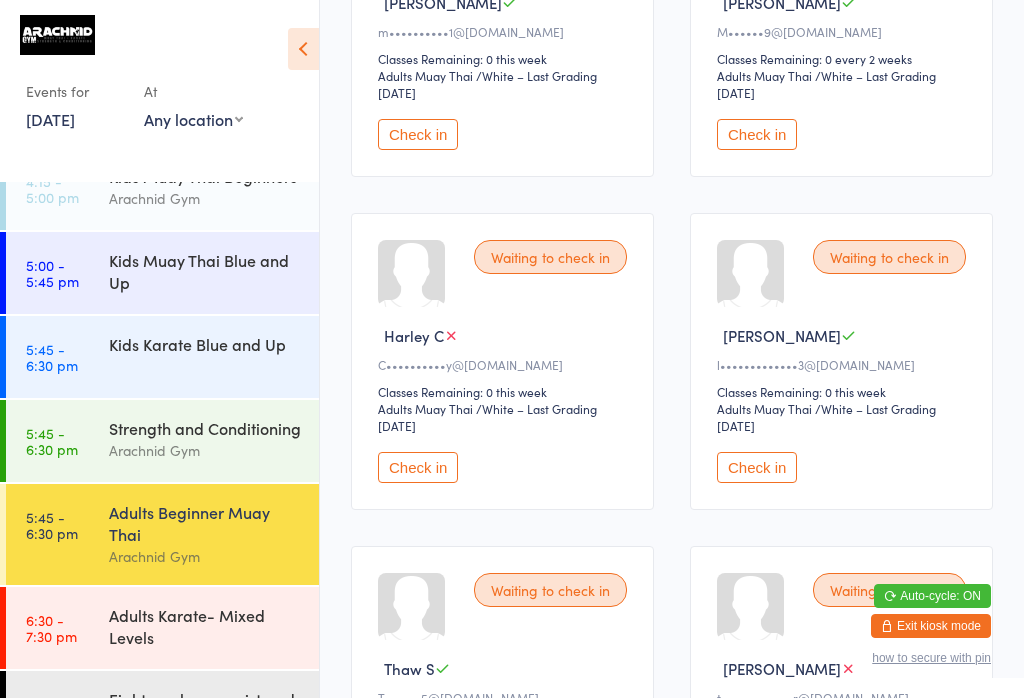 click on "Check in" at bounding box center [418, 467] 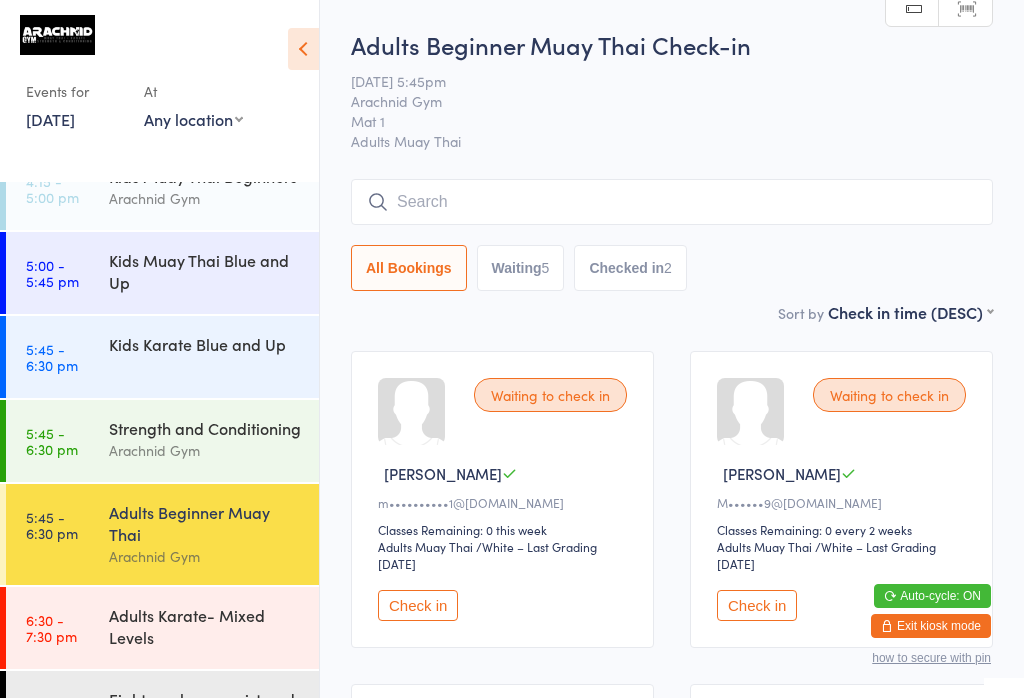 scroll, scrollTop: 0, scrollLeft: 0, axis: both 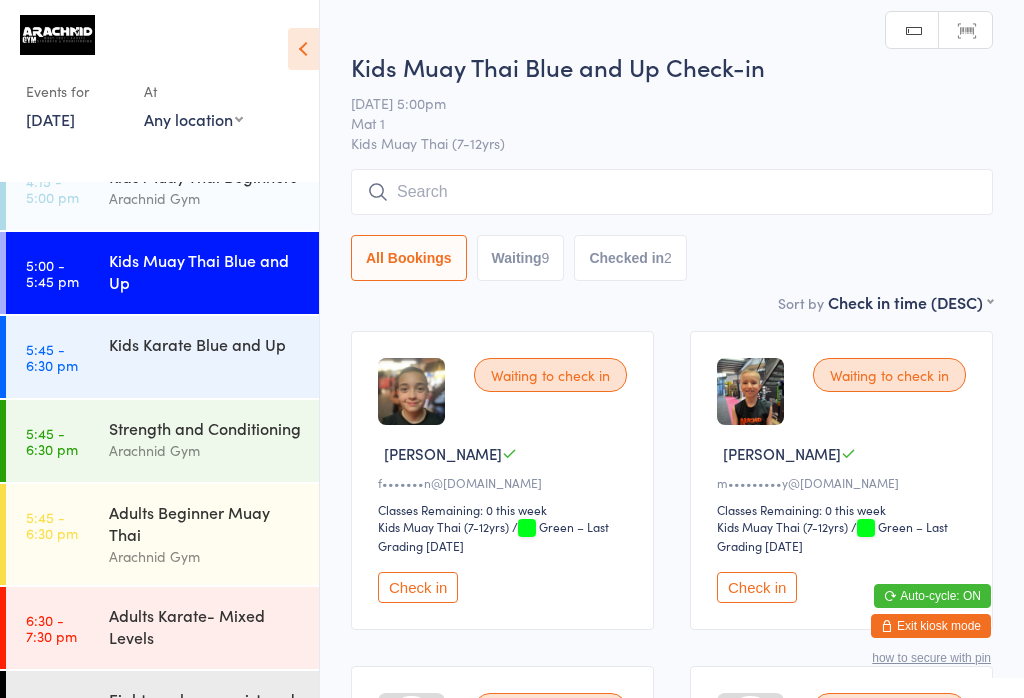 click on "Kids Karate Blue and Up" at bounding box center [214, 344] 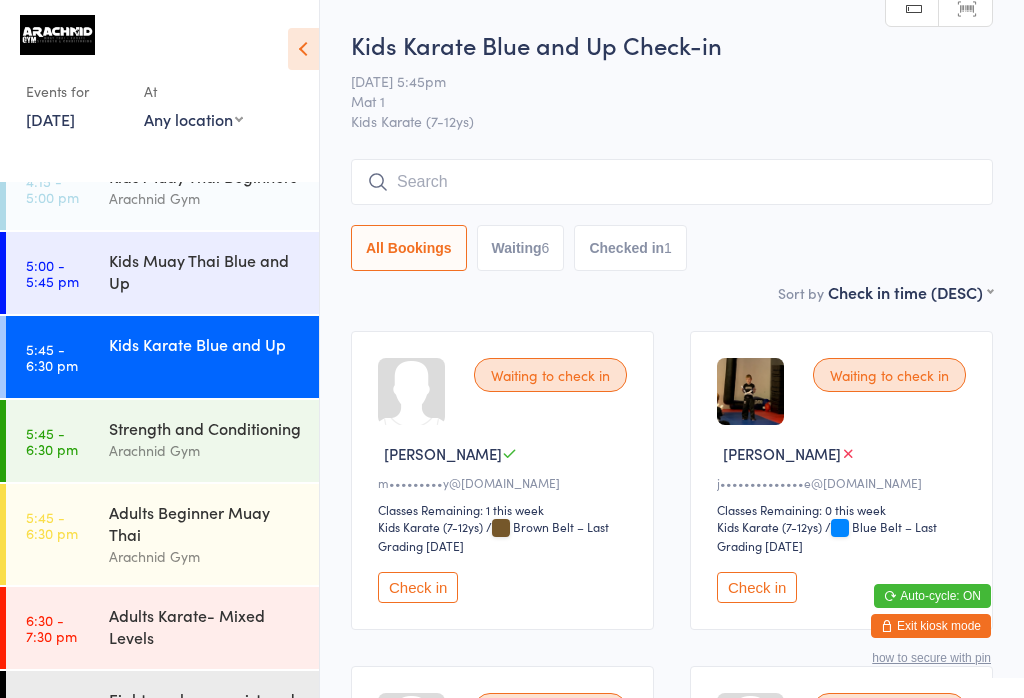scroll, scrollTop: 74, scrollLeft: 0, axis: vertical 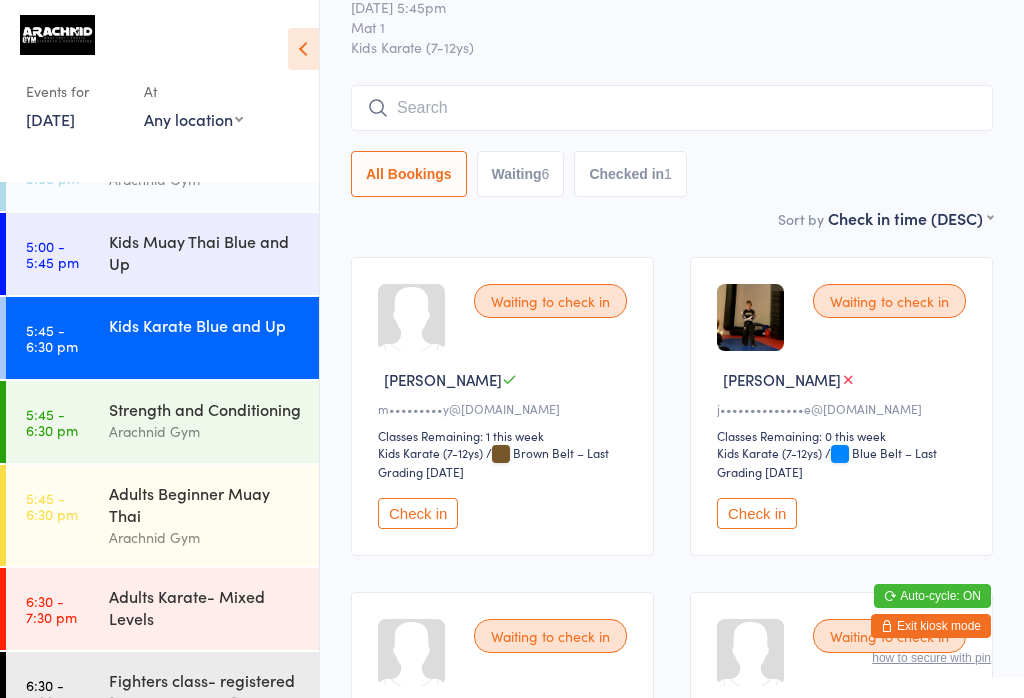click on "Adults Beginner Muay Thai" at bounding box center (205, 504) 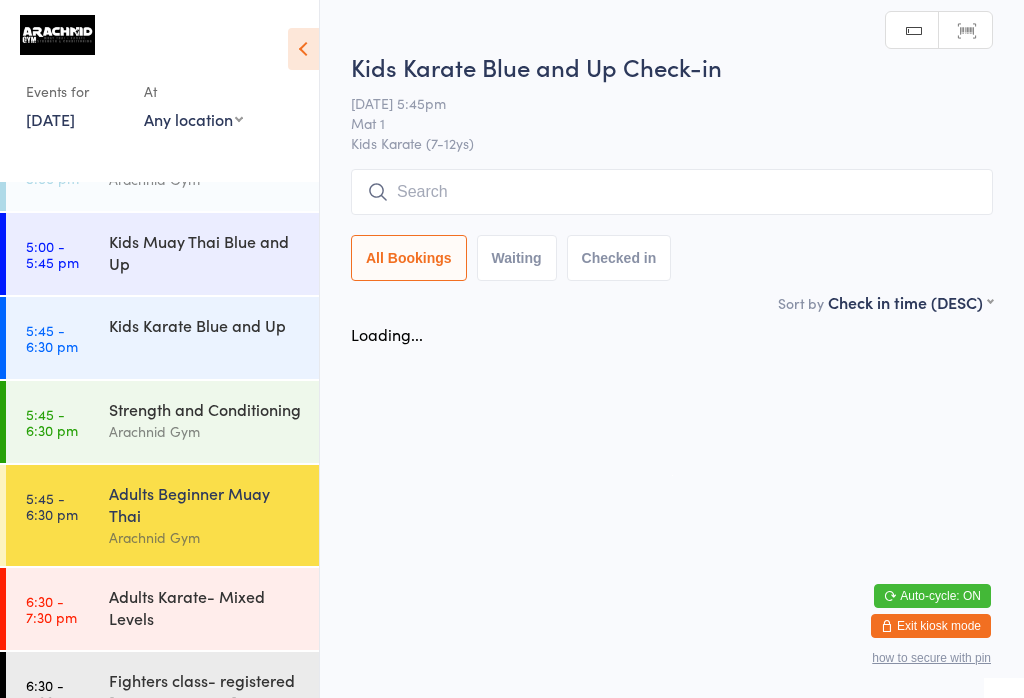 scroll, scrollTop: 0, scrollLeft: 0, axis: both 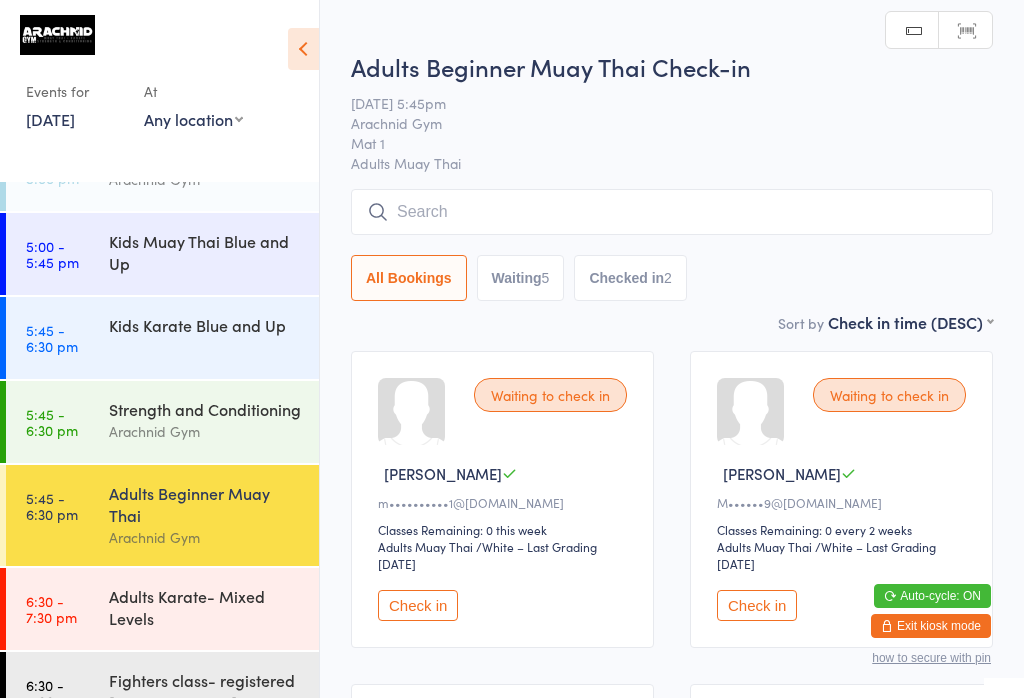 click at bounding box center (672, 212) 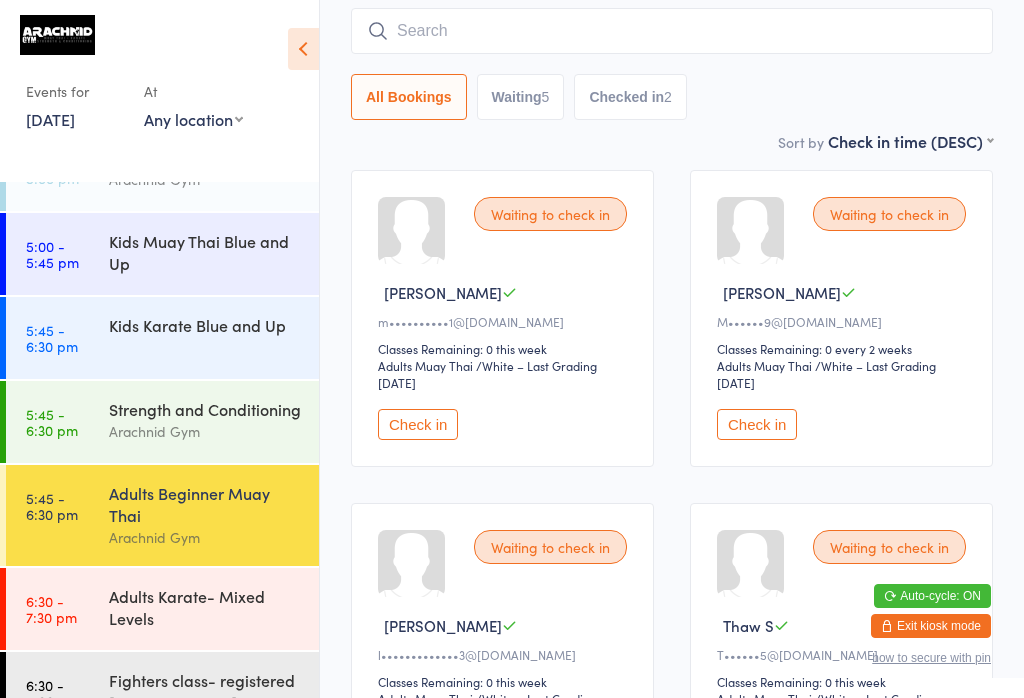 scroll, scrollTop: 191, scrollLeft: 0, axis: vertical 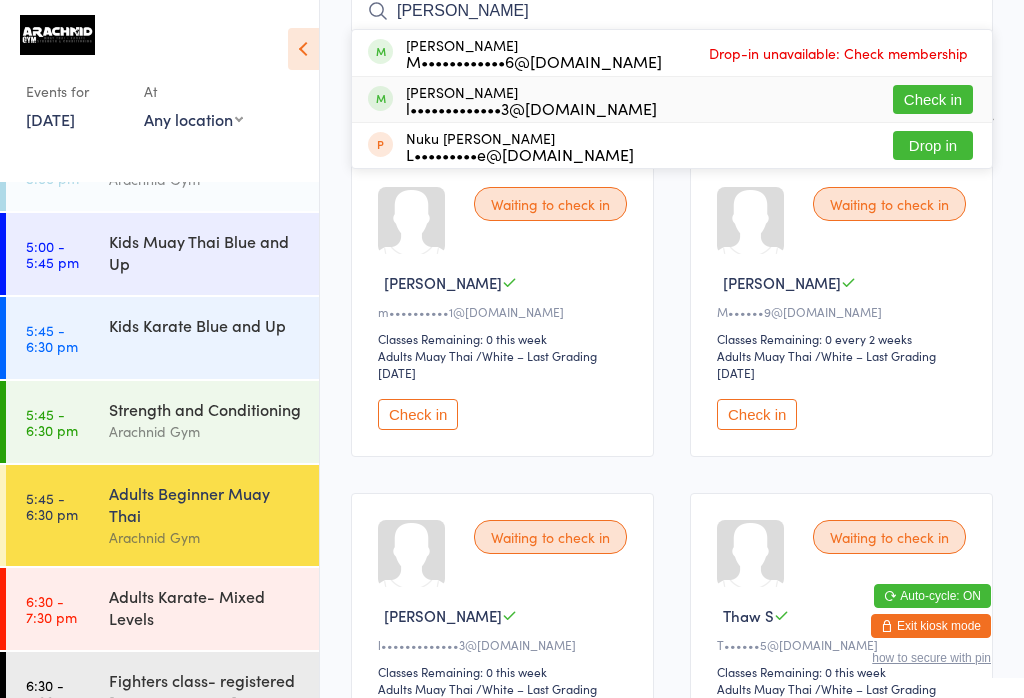 type on "Meg" 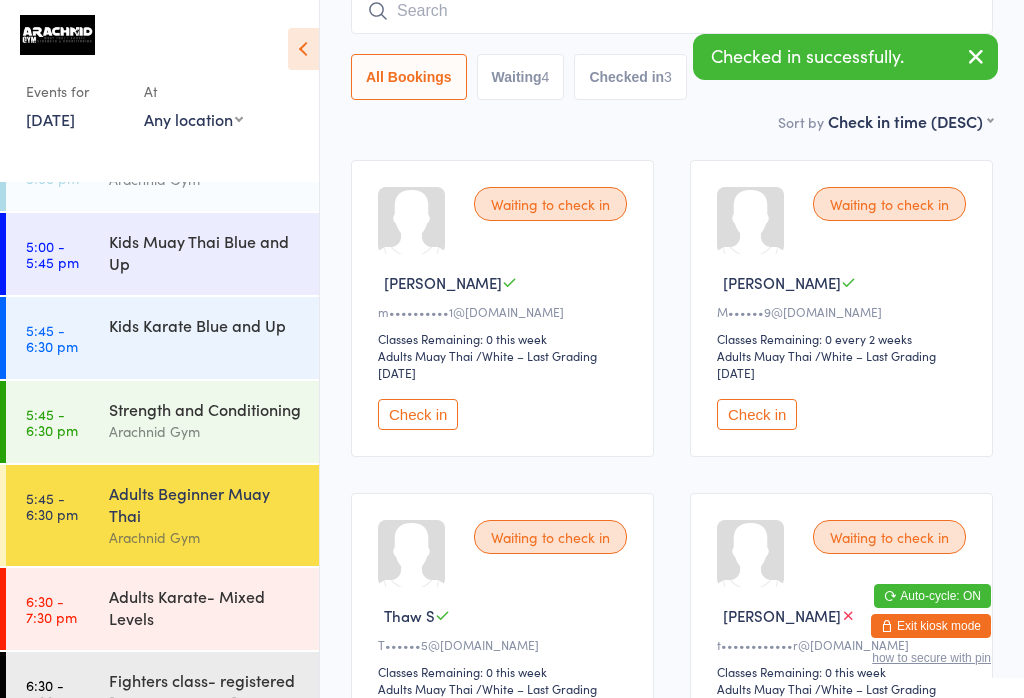 click at bounding box center [672, 11] 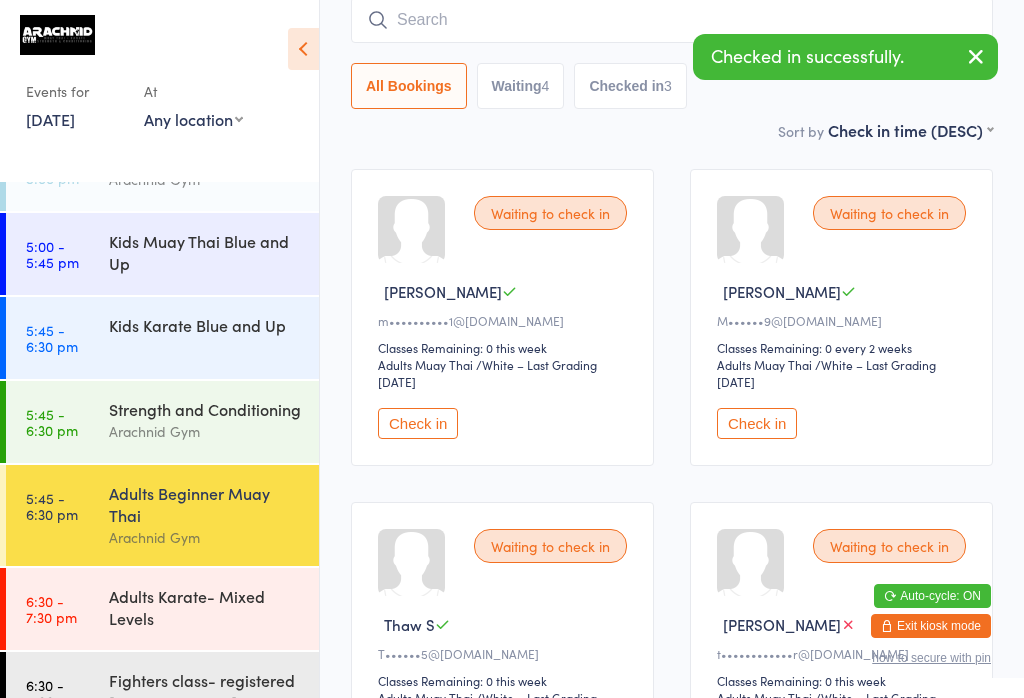 scroll, scrollTop: 181, scrollLeft: 0, axis: vertical 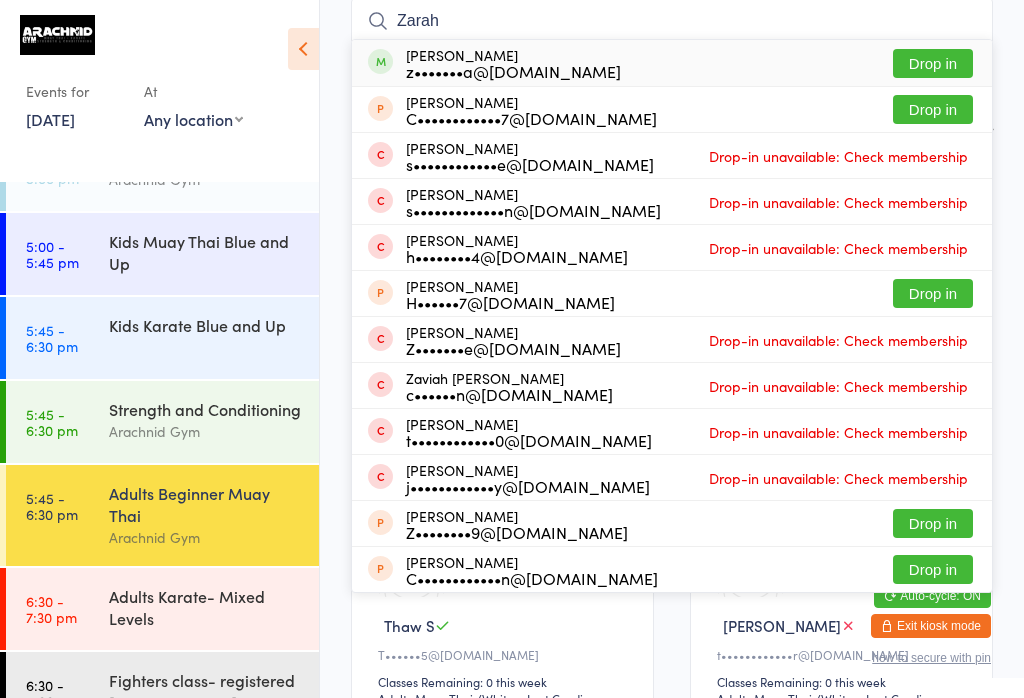 type on "Zarah" 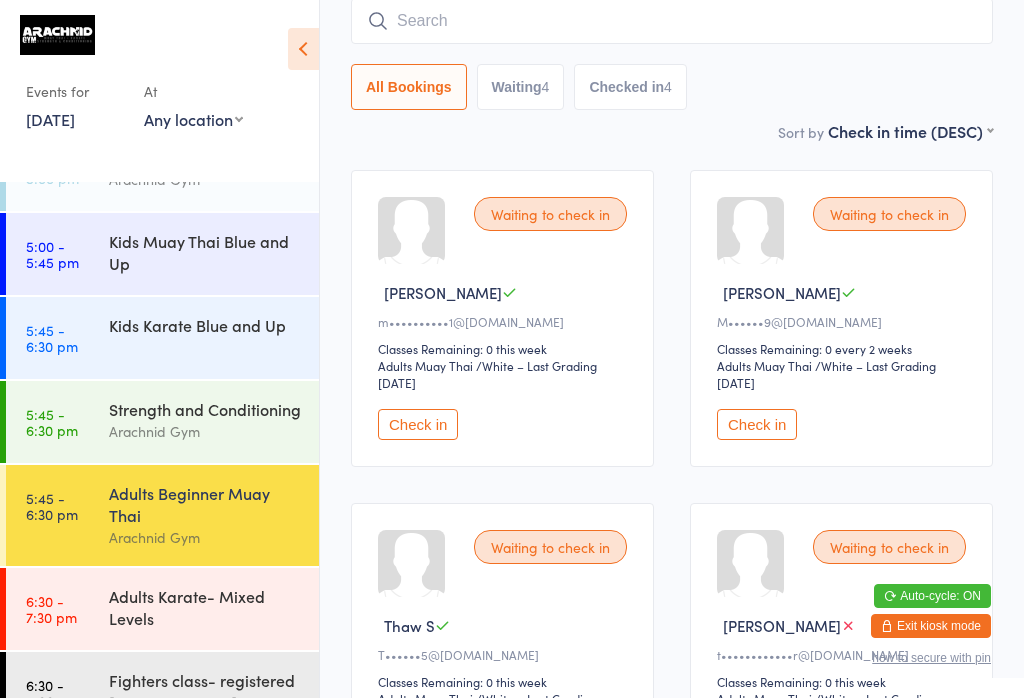 click at bounding box center (672, 21) 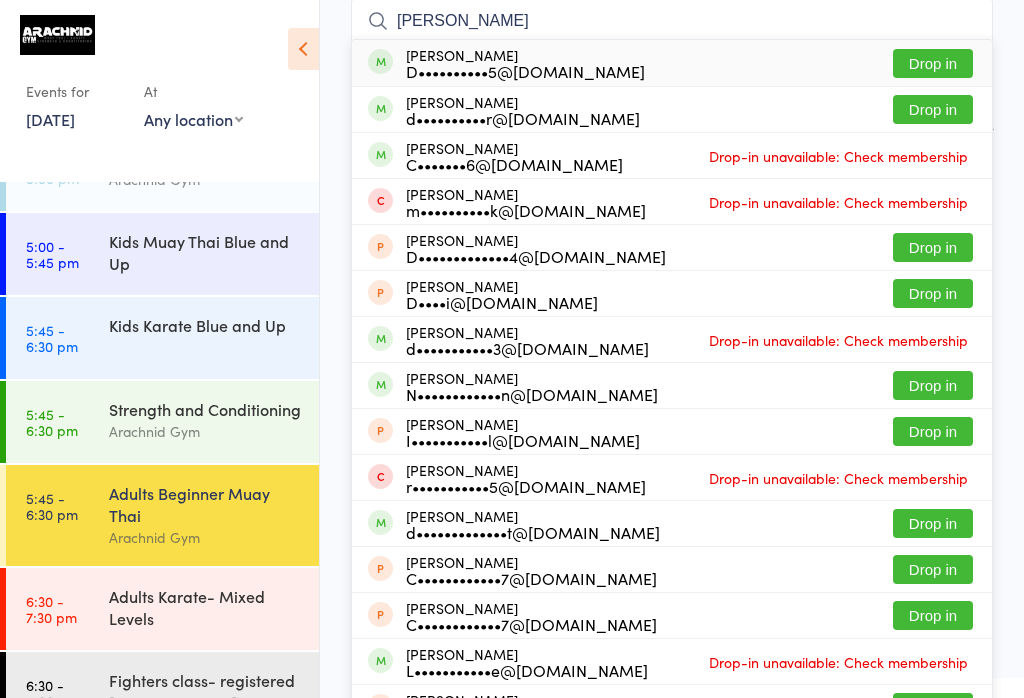 type on "Daniel morr" 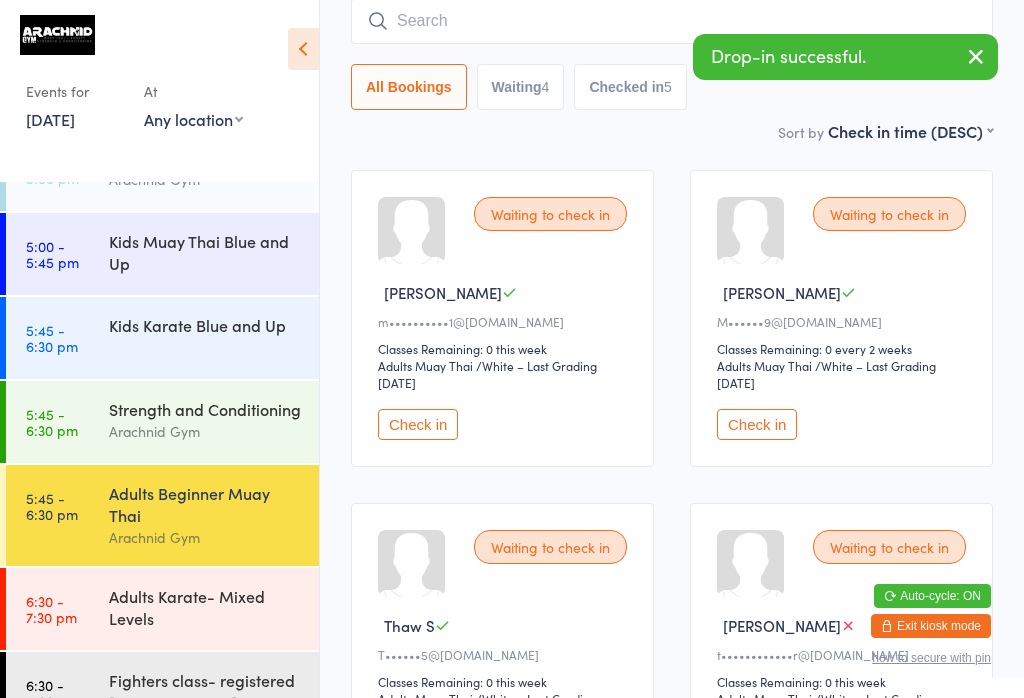 click on "Strength and Conditioning" at bounding box center [205, 409] 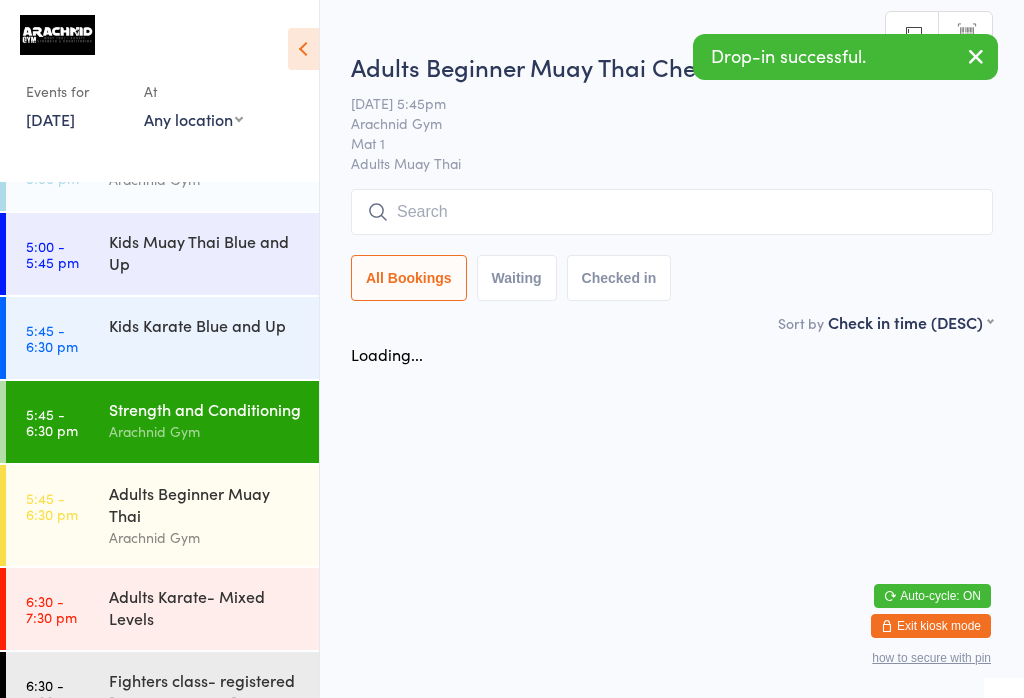 scroll, scrollTop: 0, scrollLeft: 0, axis: both 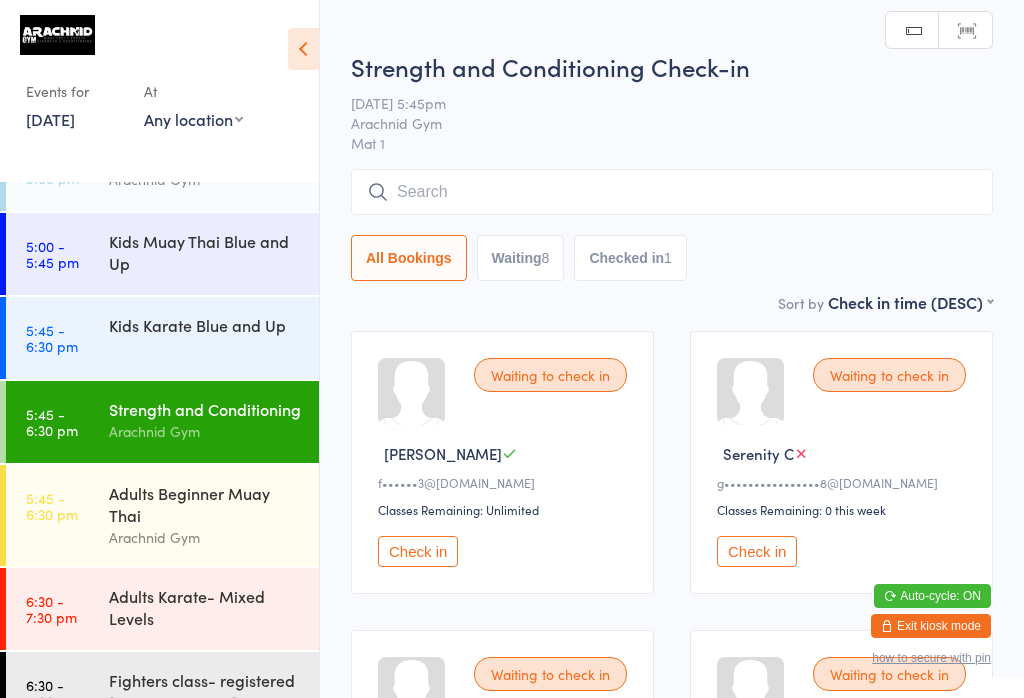click at bounding box center [672, 192] 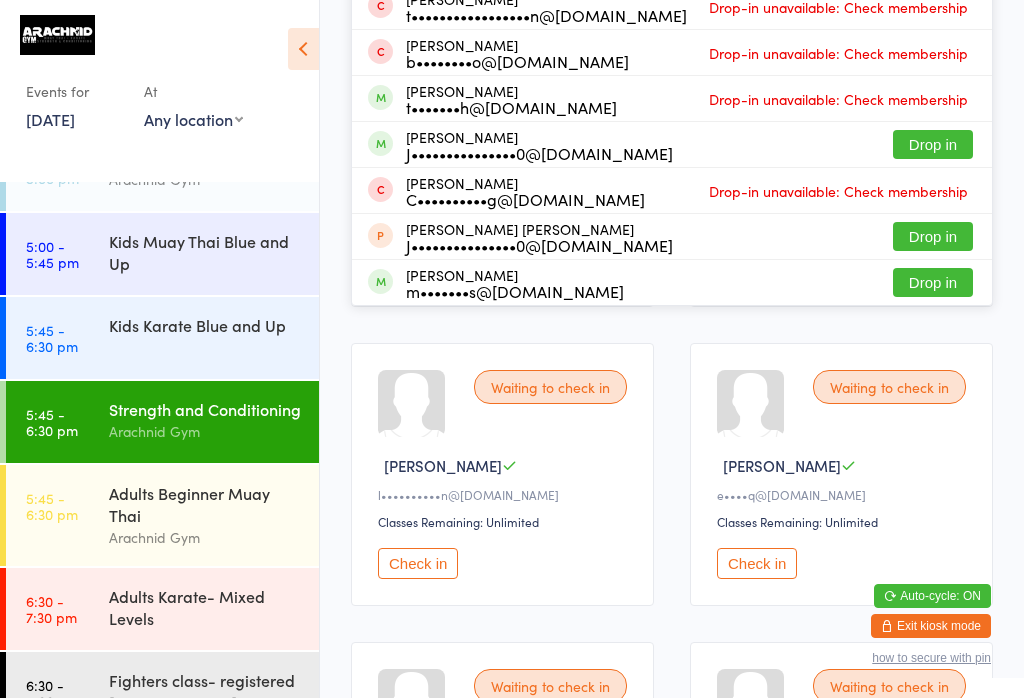 scroll, scrollTop: 587, scrollLeft: 0, axis: vertical 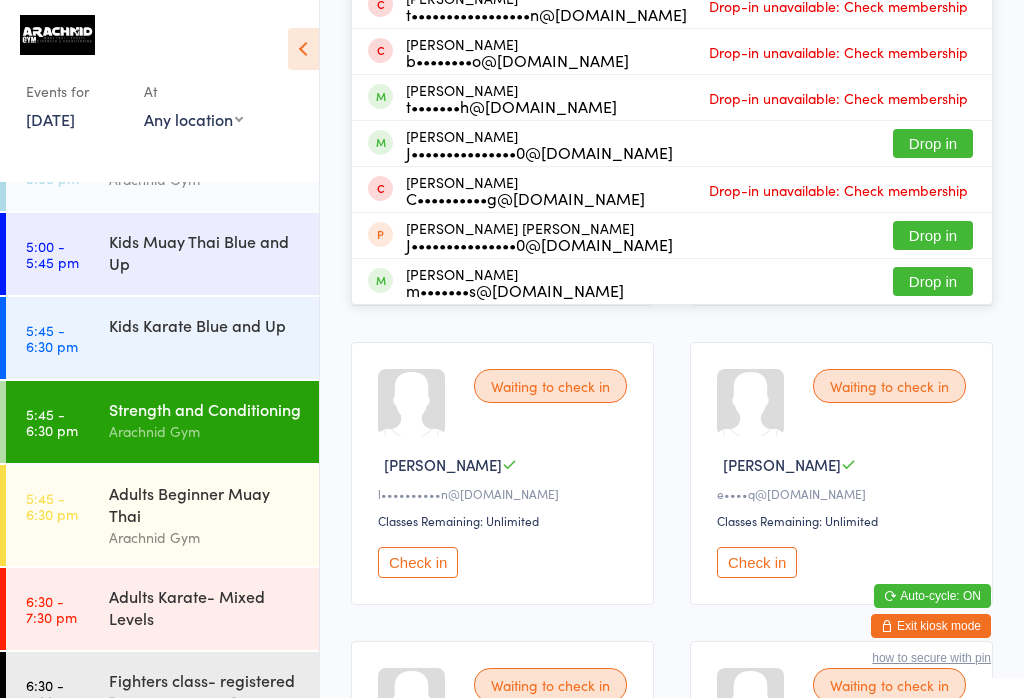 type on "John" 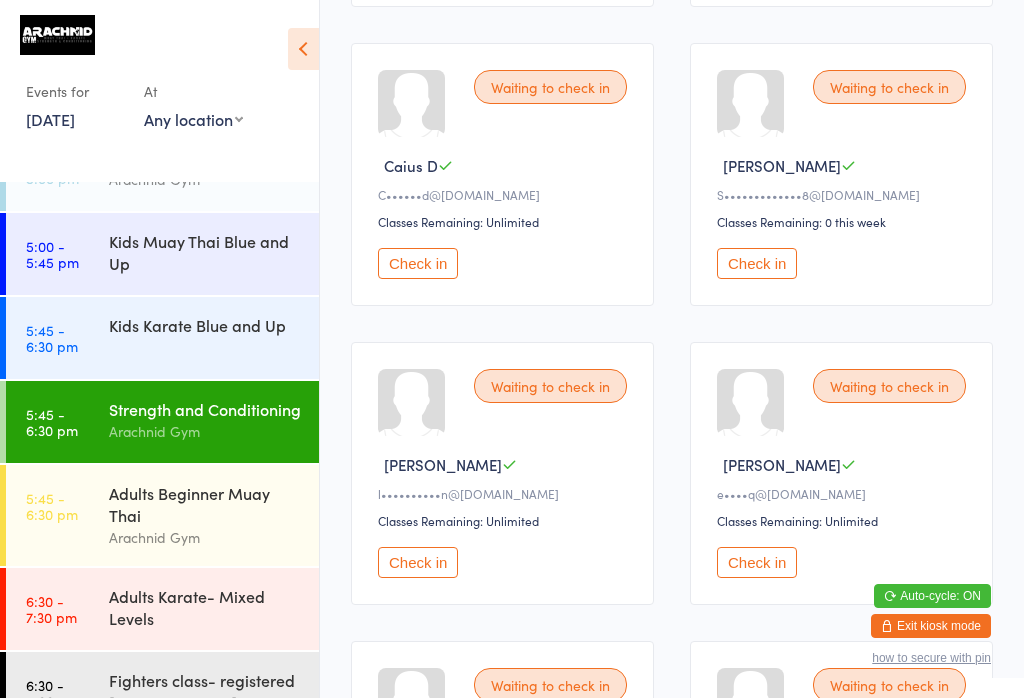 type 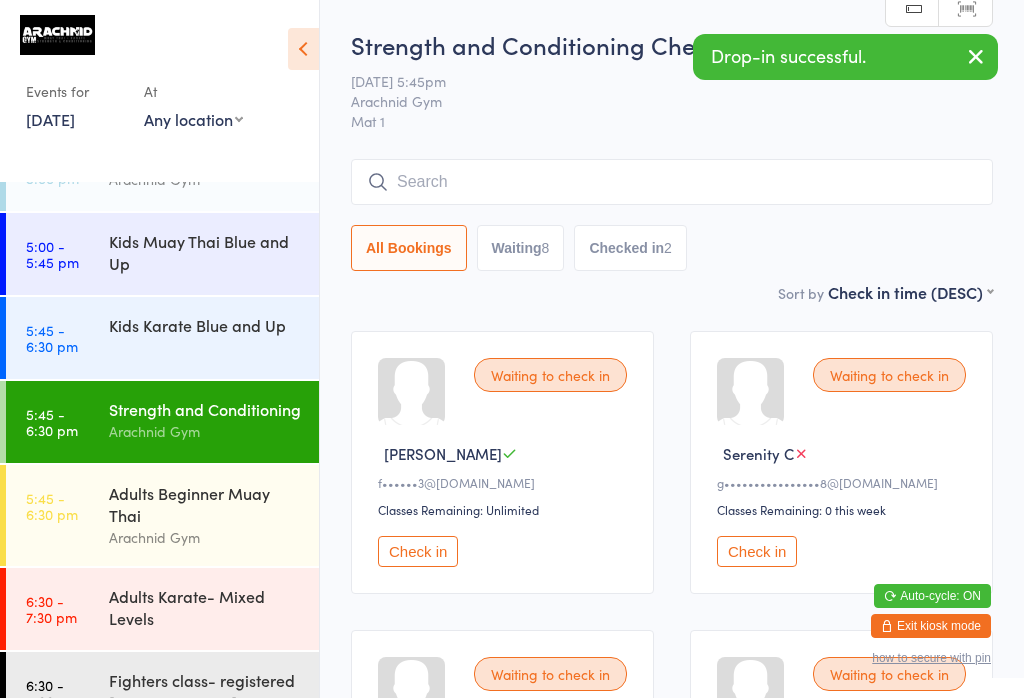 scroll, scrollTop: 0, scrollLeft: 0, axis: both 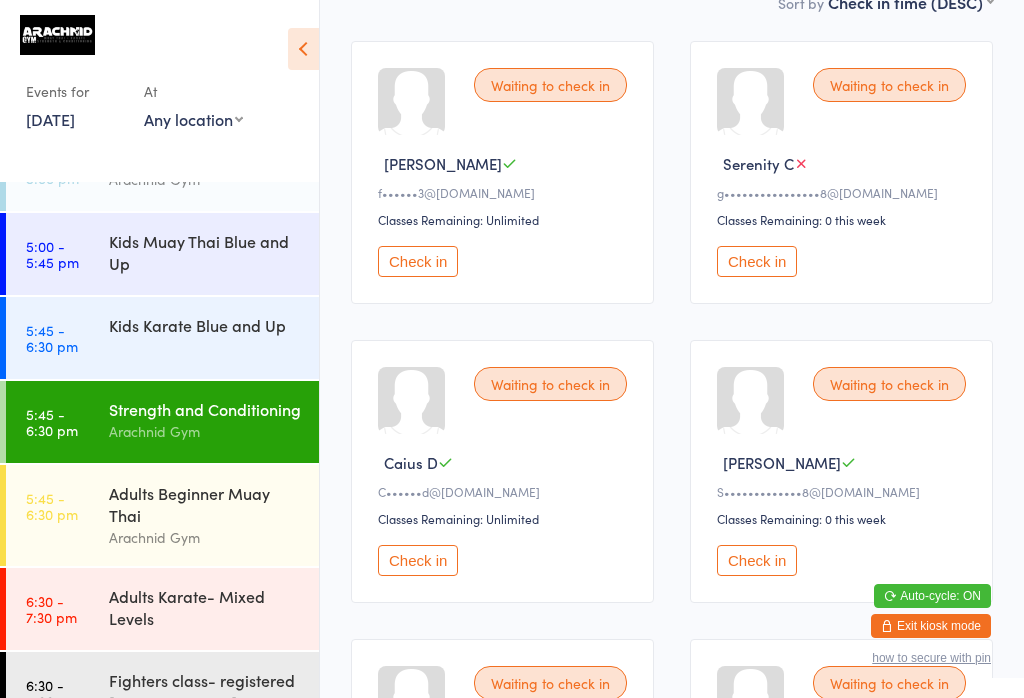 click on "Check in" at bounding box center (418, 261) 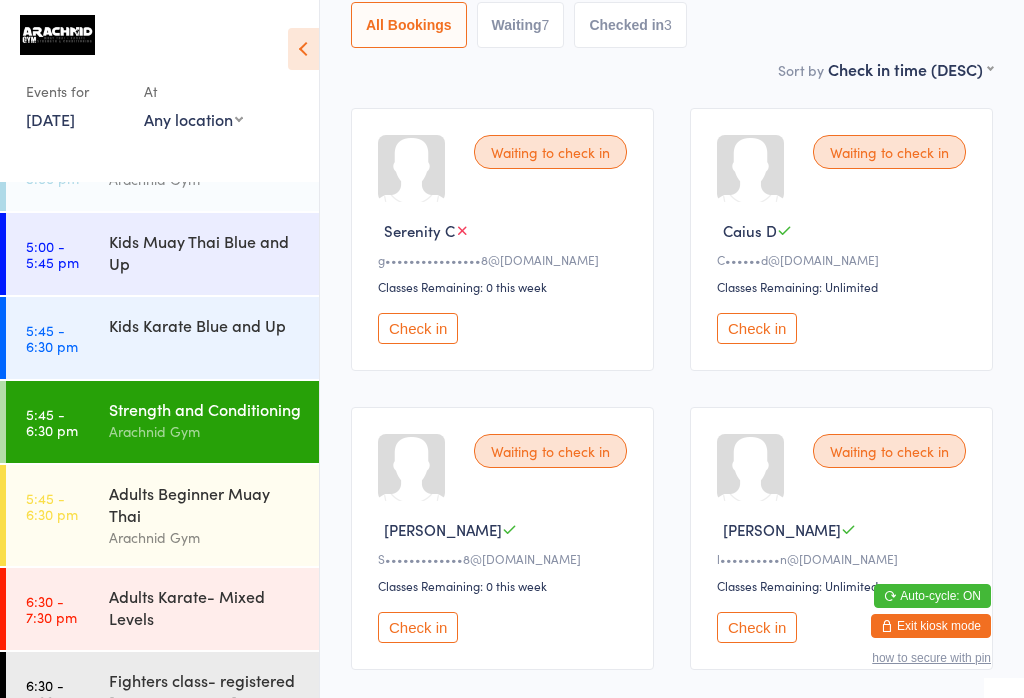 scroll, scrollTop: 216, scrollLeft: 0, axis: vertical 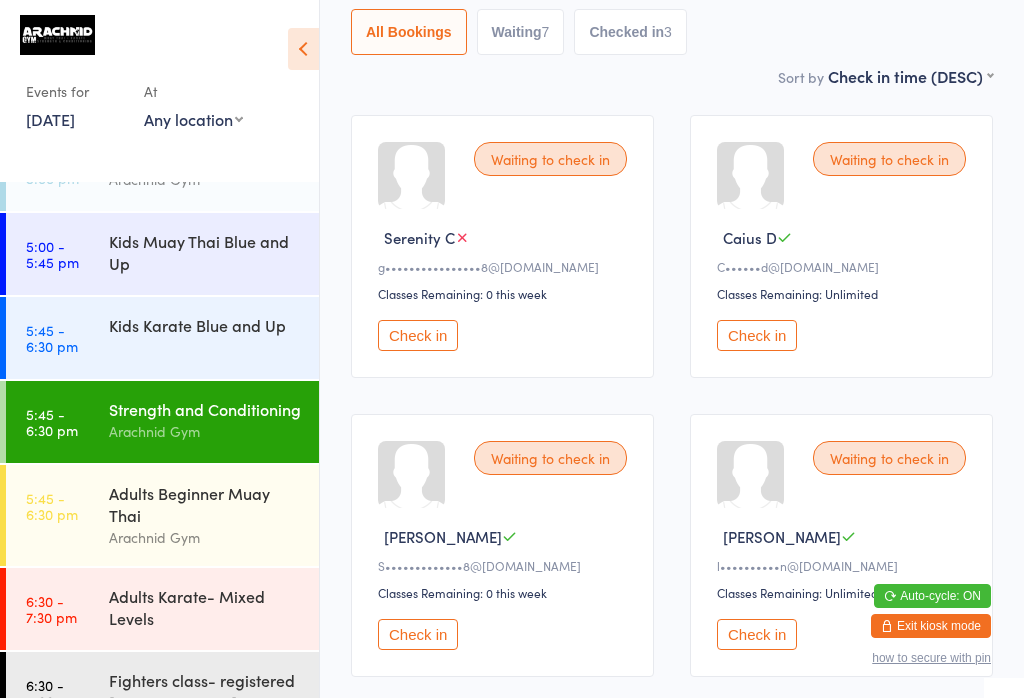 click on "Check in" at bounding box center (418, 335) 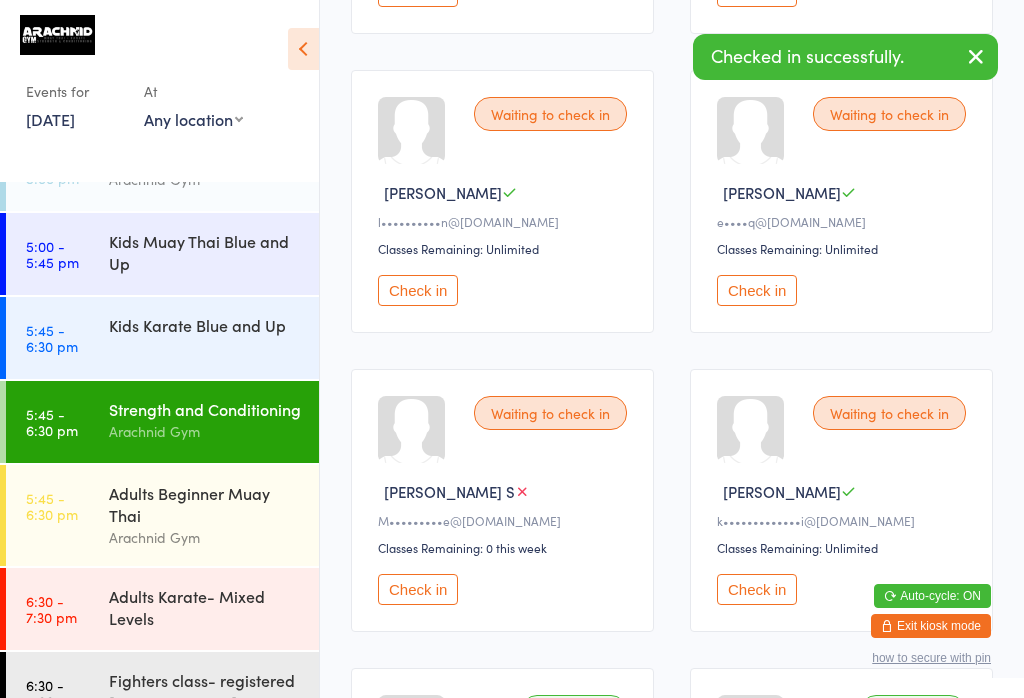 scroll, scrollTop: 562, scrollLeft: 0, axis: vertical 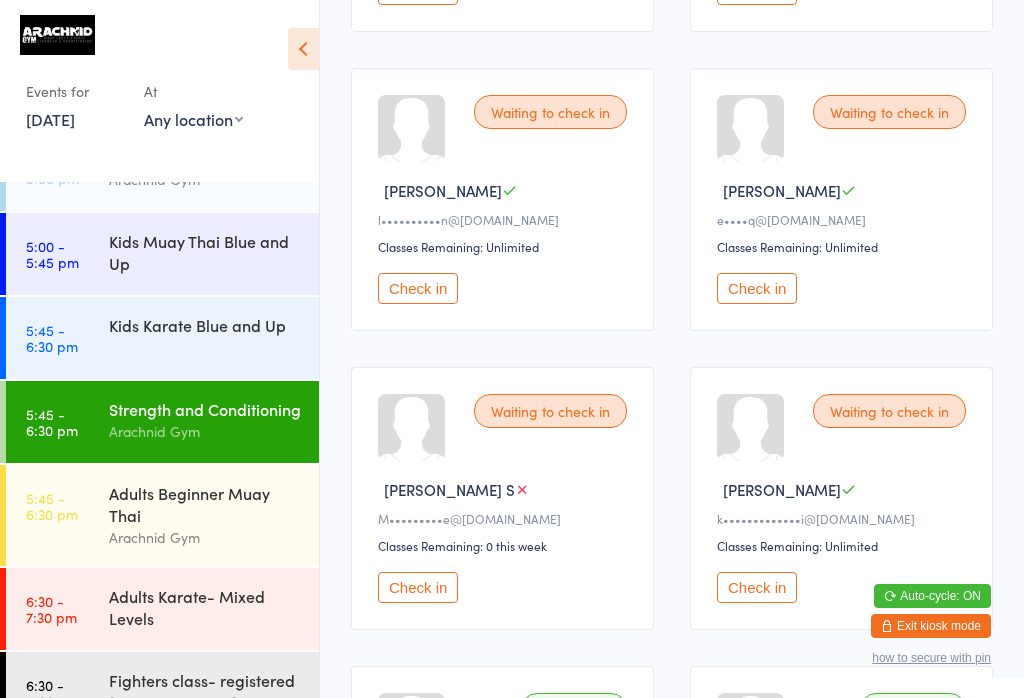 click on "5:45 - 6:30 pm Kids Karate Blue and Up" at bounding box center [162, 338] 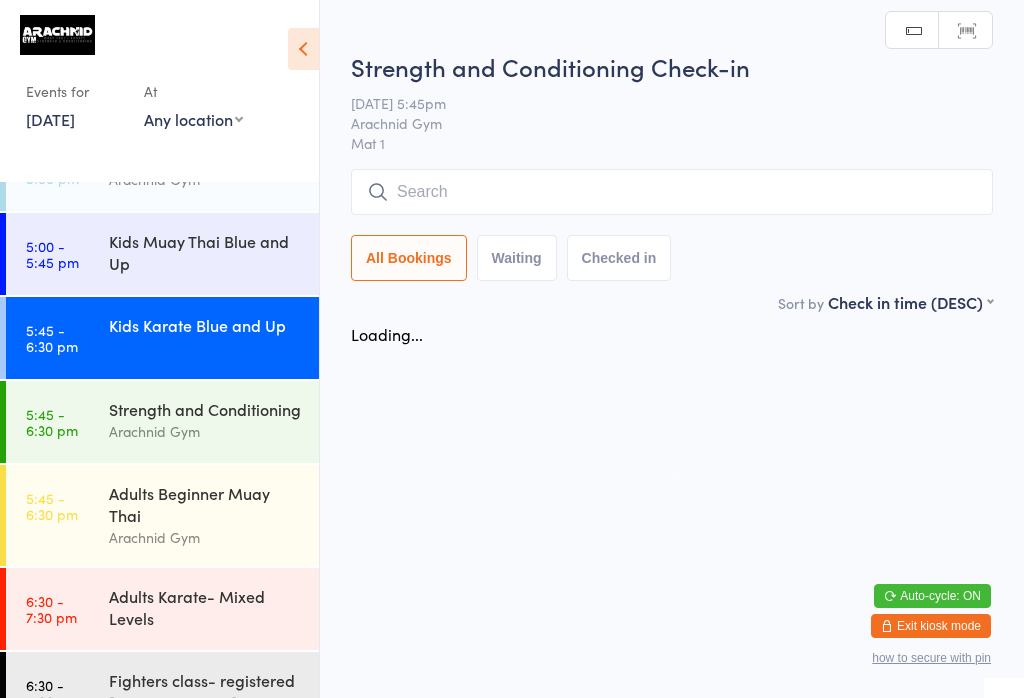 scroll, scrollTop: 0, scrollLeft: 0, axis: both 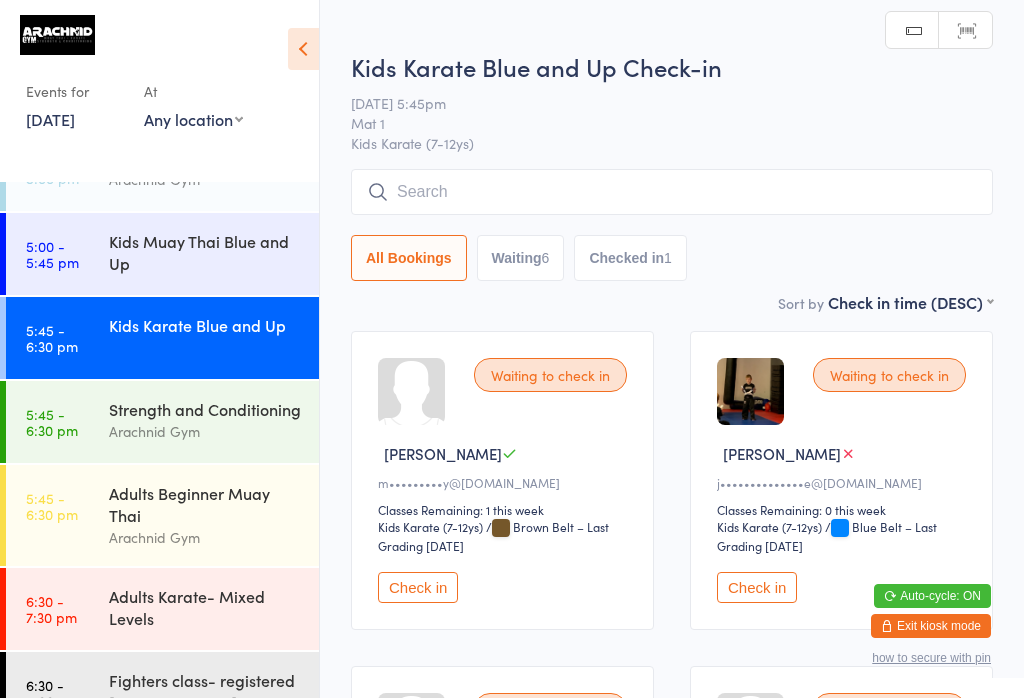 click on "Check in" at bounding box center [757, 587] 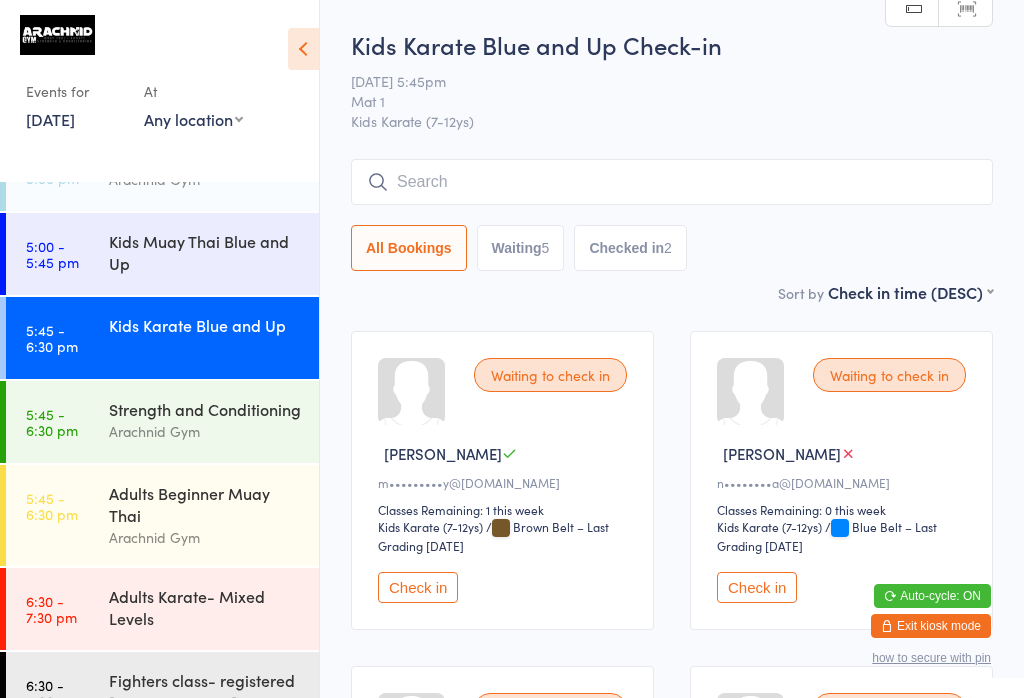 click on "Arachnid Gym" at bounding box center (205, 537) 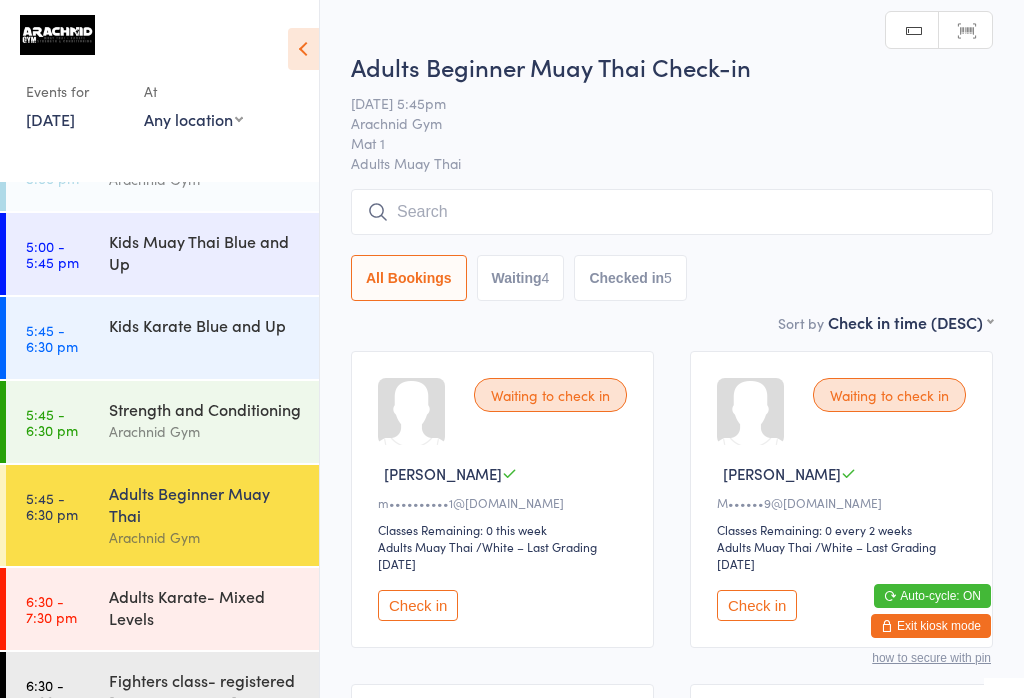 click at bounding box center [672, 212] 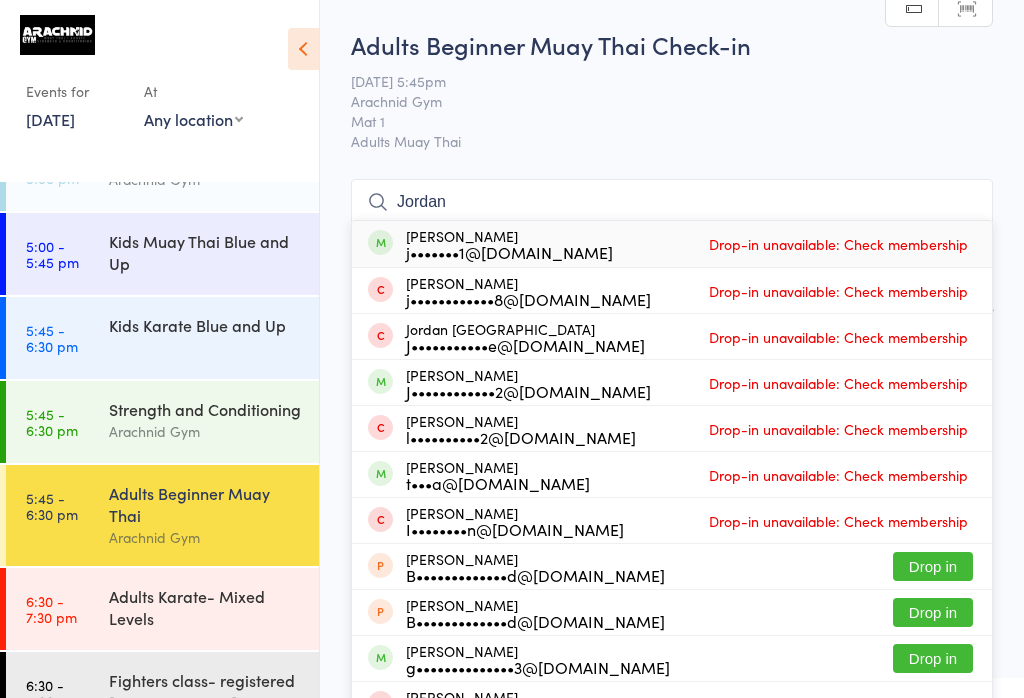 scroll, scrollTop: 0, scrollLeft: 0, axis: both 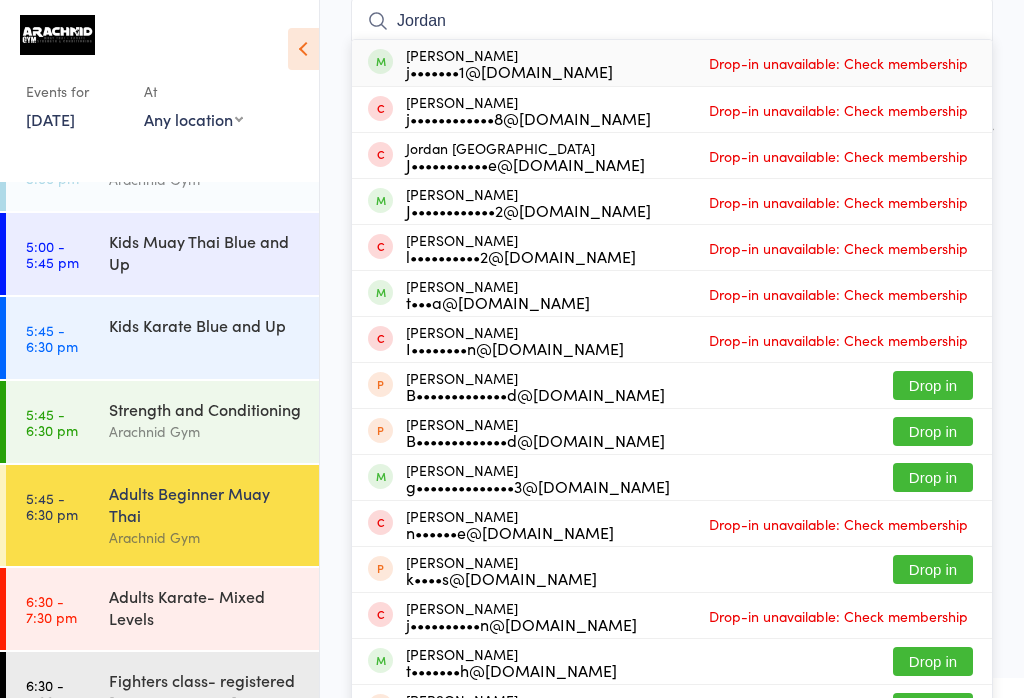 click on "Jordan" at bounding box center (672, 21) 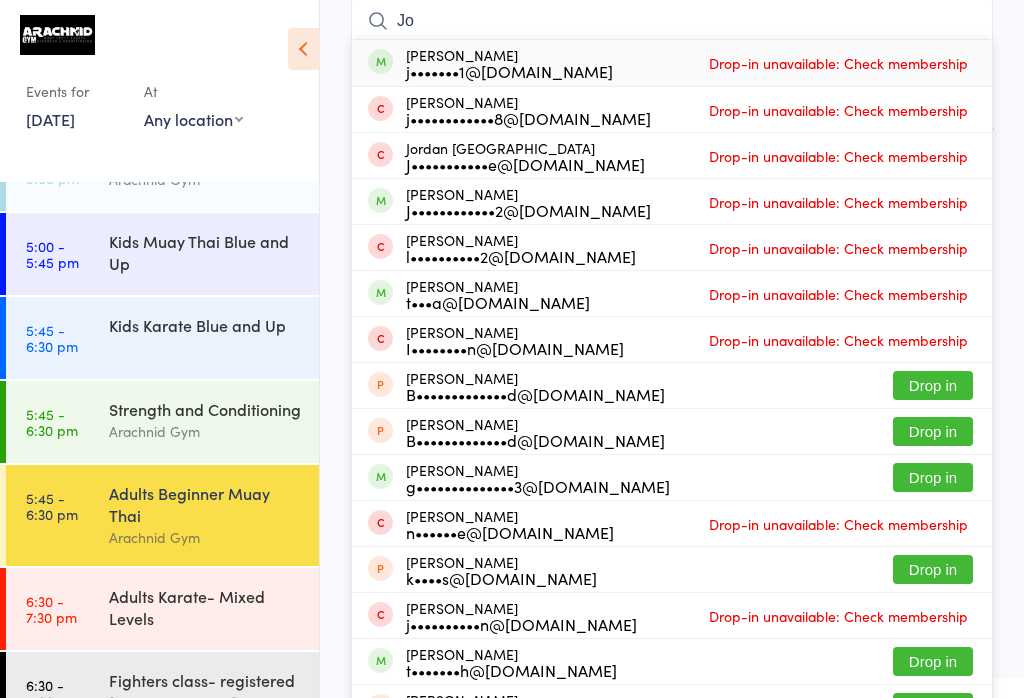 type on "J" 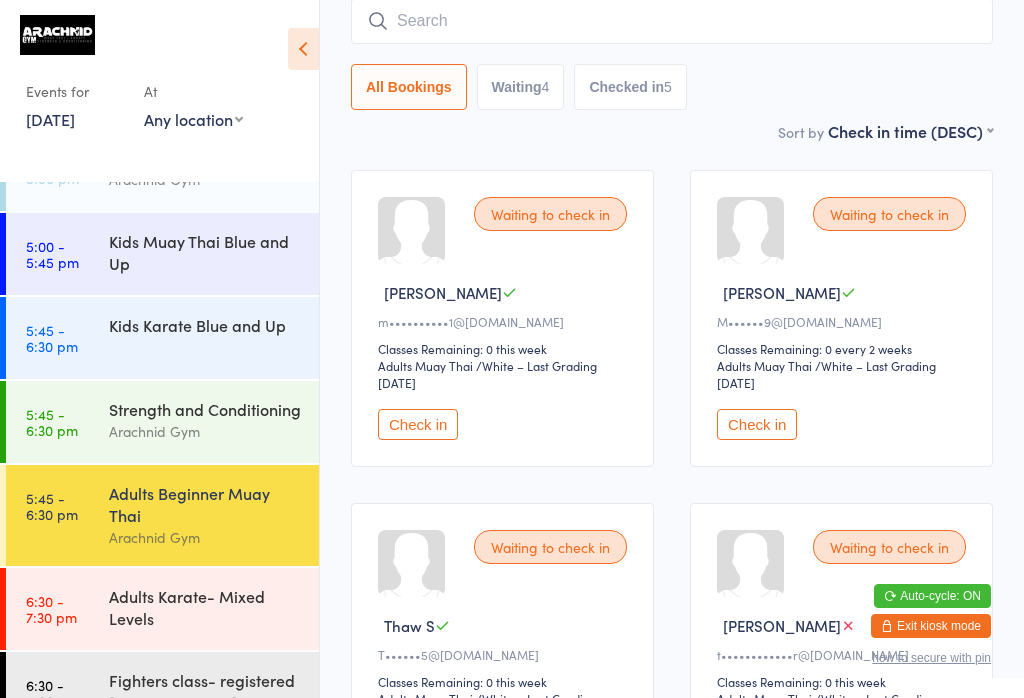 type 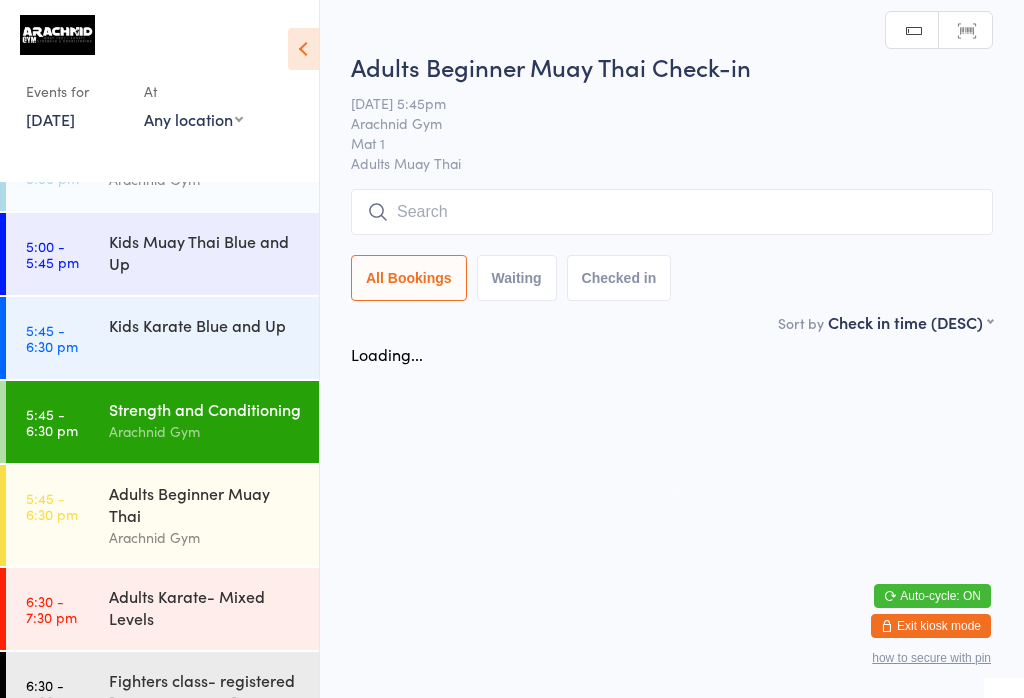 scroll, scrollTop: 0, scrollLeft: 0, axis: both 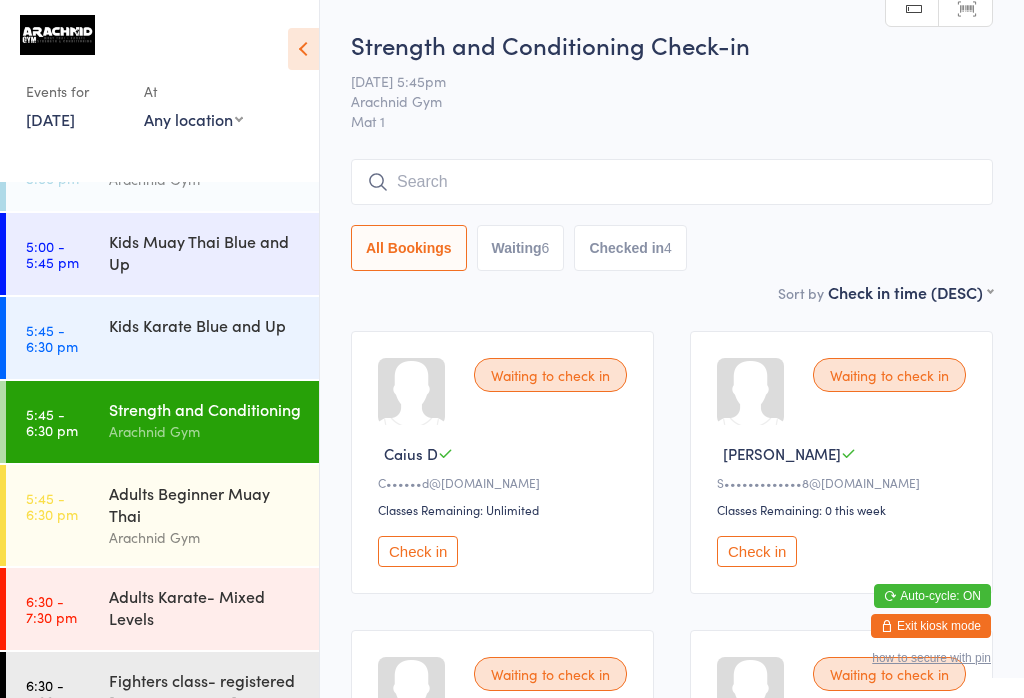 click on "5:45 - 6:30 pm Kids Karate Blue and Up" at bounding box center [162, 338] 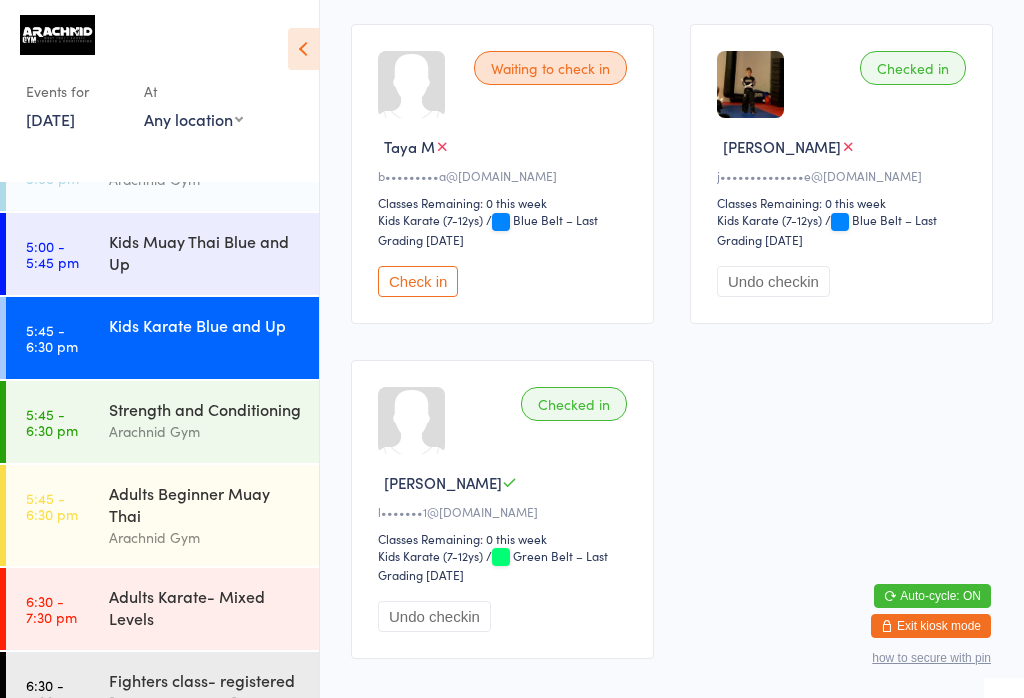 scroll, scrollTop: 979, scrollLeft: 0, axis: vertical 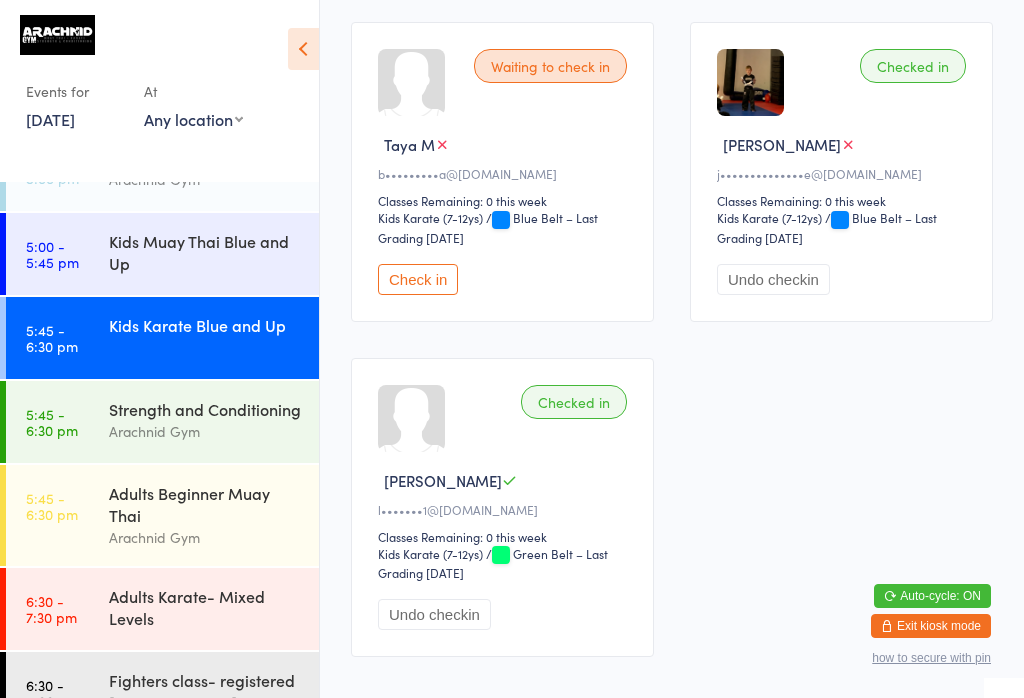 click on "Strength and Conditioning" at bounding box center [205, 409] 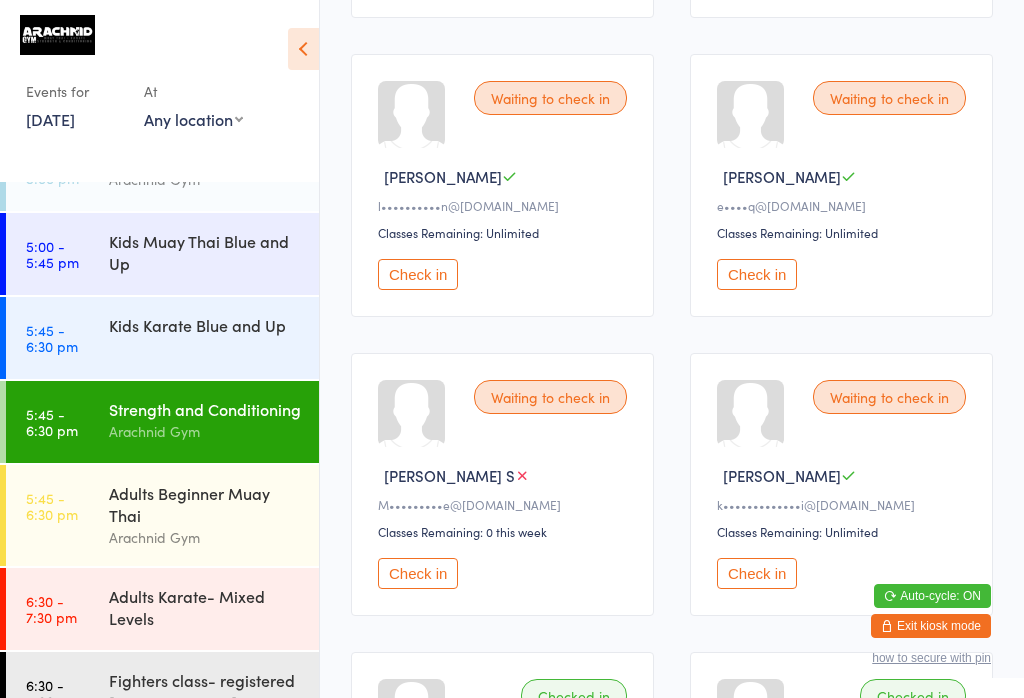 scroll, scrollTop: 577, scrollLeft: 0, axis: vertical 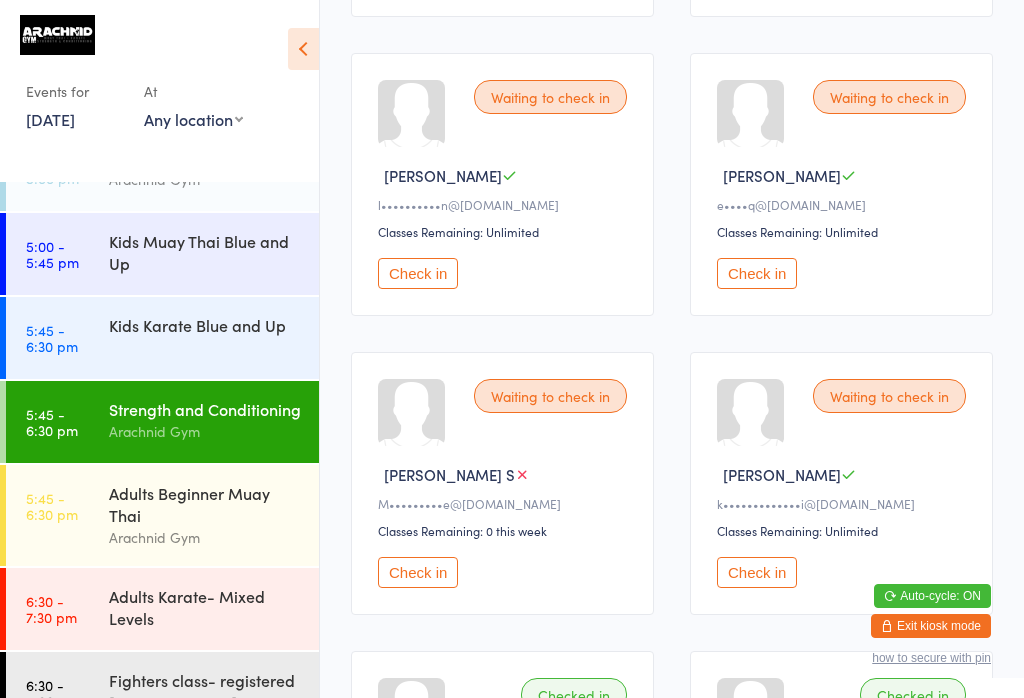 click on "Check in" at bounding box center (418, 572) 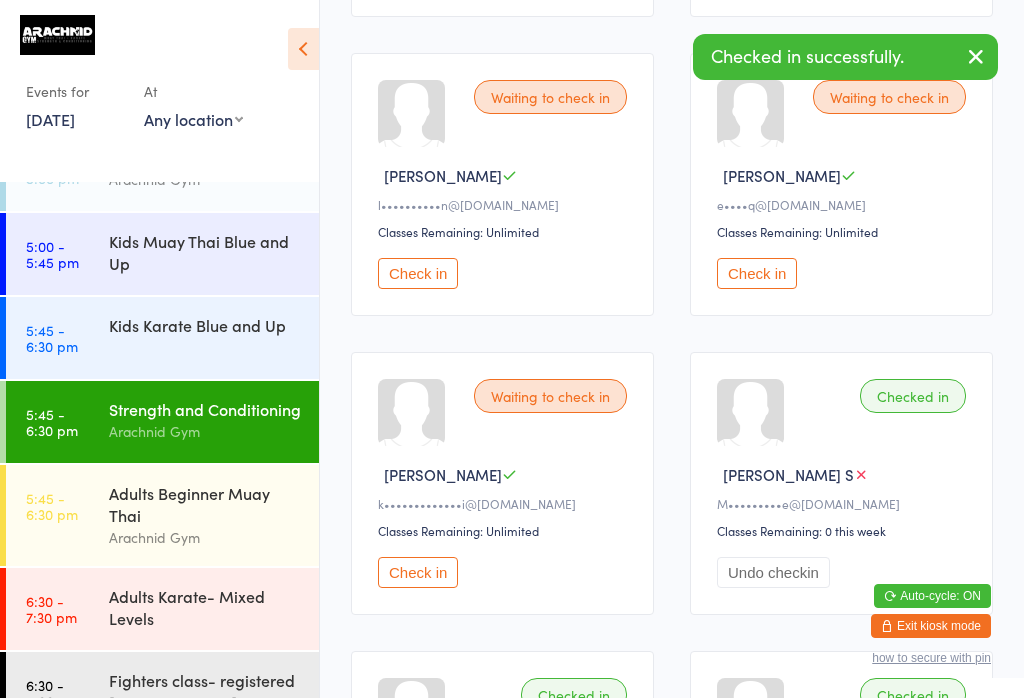 click on "Check in" at bounding box center [418, 273] 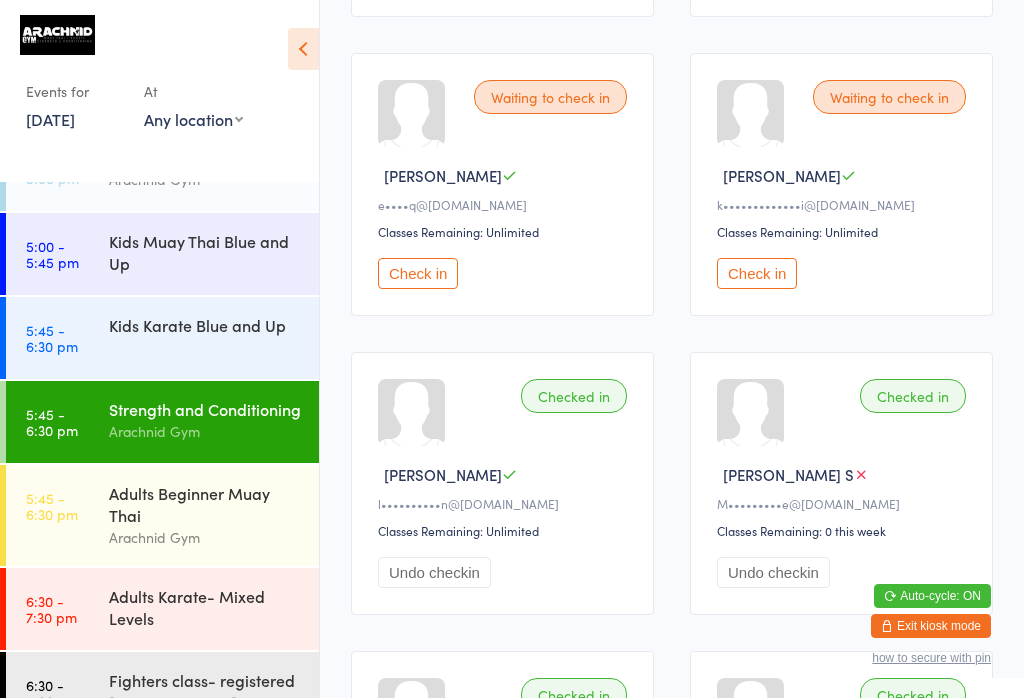 click on "5:45 - 6:30 pm Kids Karate Blue and Up" at bounding box center (162, 338) 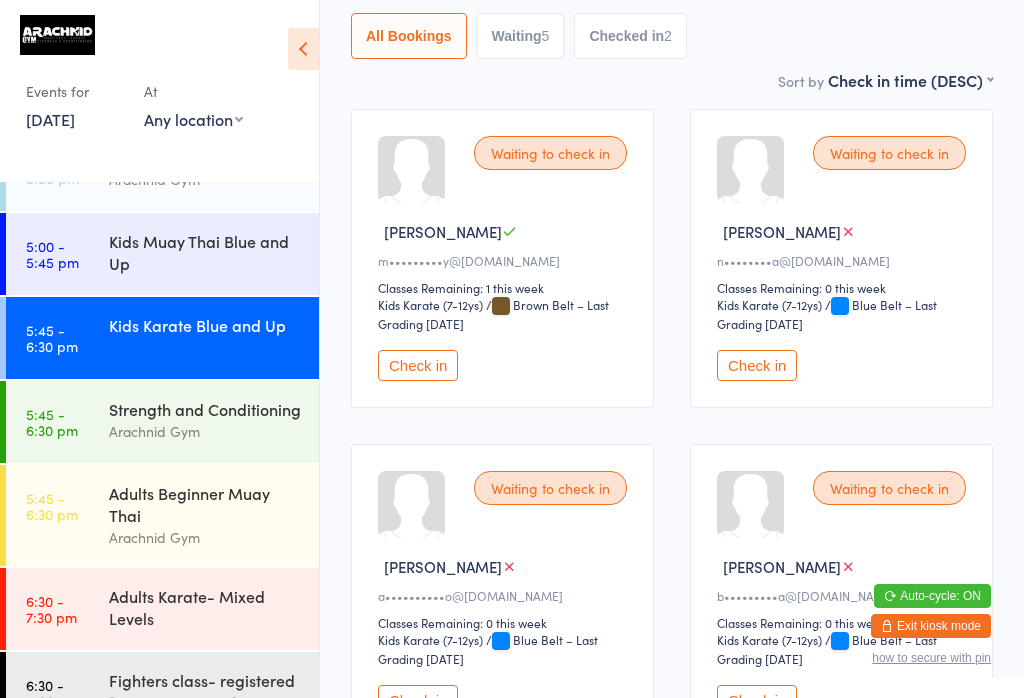 scroll, scrollTop: 223, scrollLeft: 0, axis: vertical 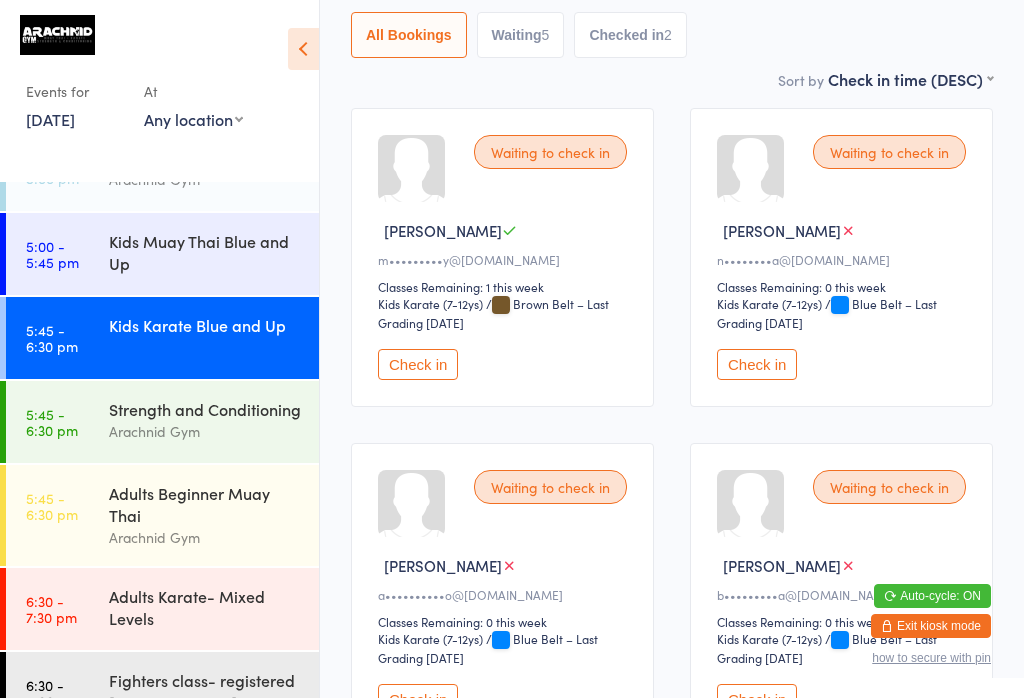 click on "Check in" at bounding box center [757, 364] 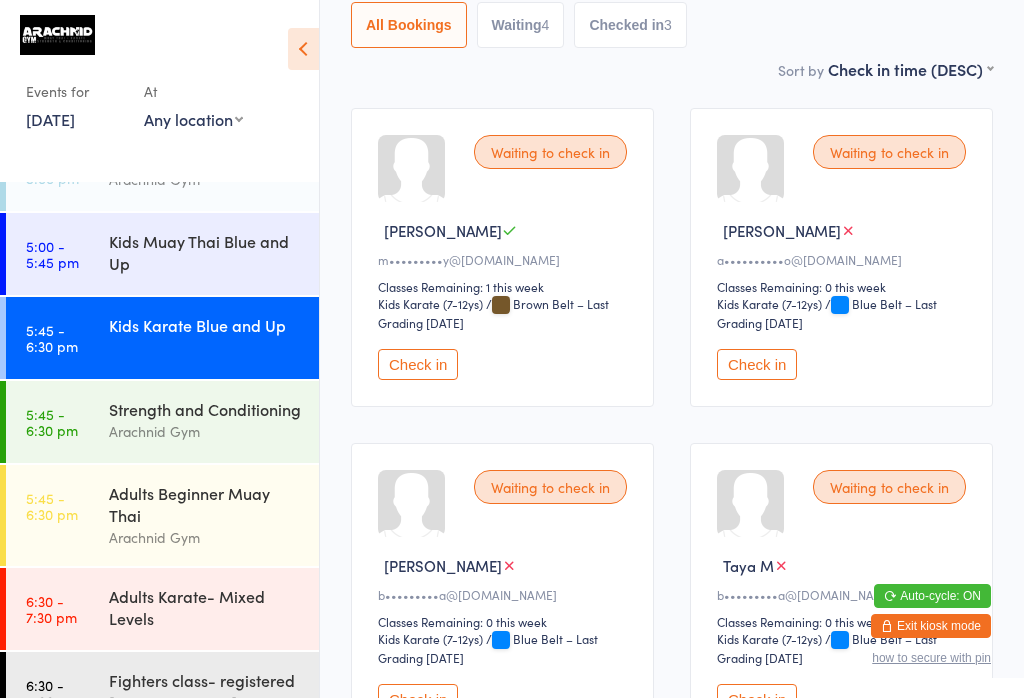 click on "Strength and Conditioning" at bounding box center [205, 409] 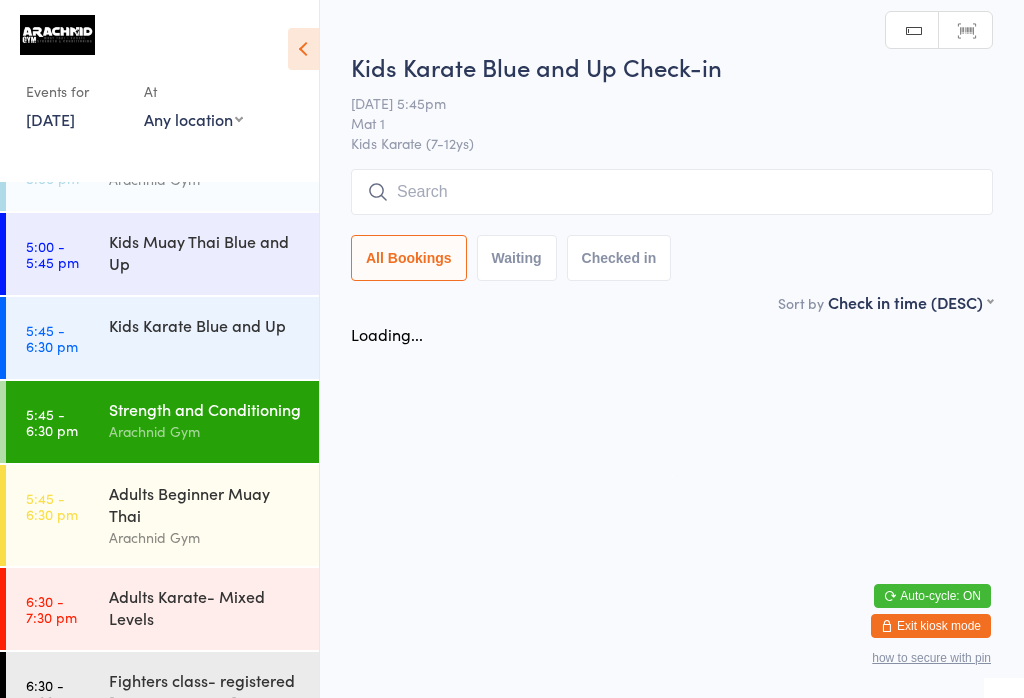 scroll, scrollTop: 0, scrollLeft: 0, axis: both 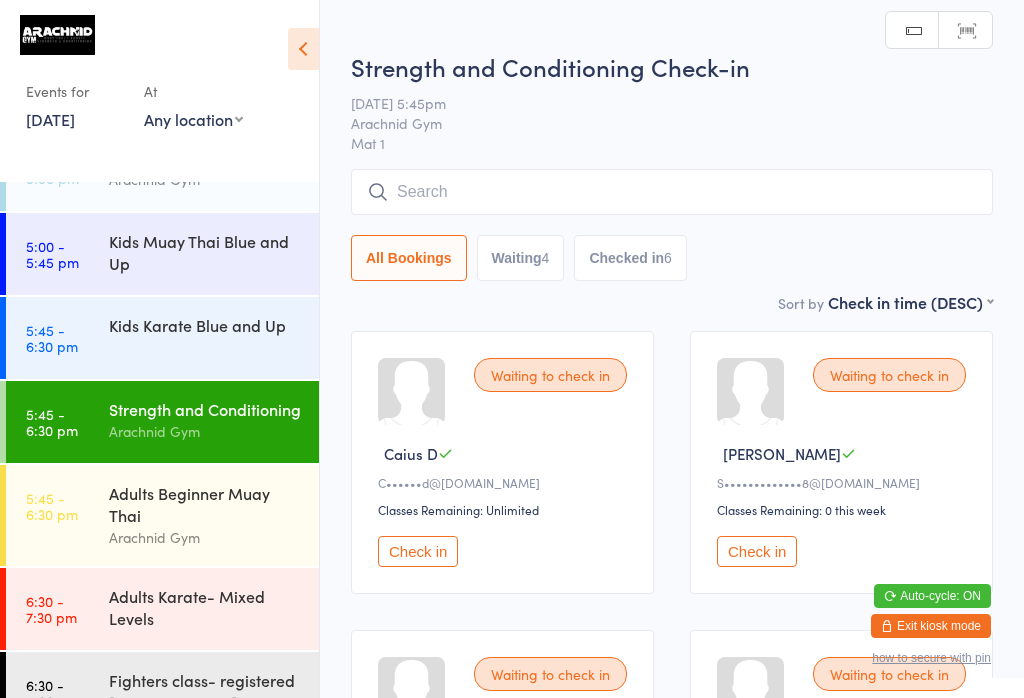 click at bounding box center (672, 192) 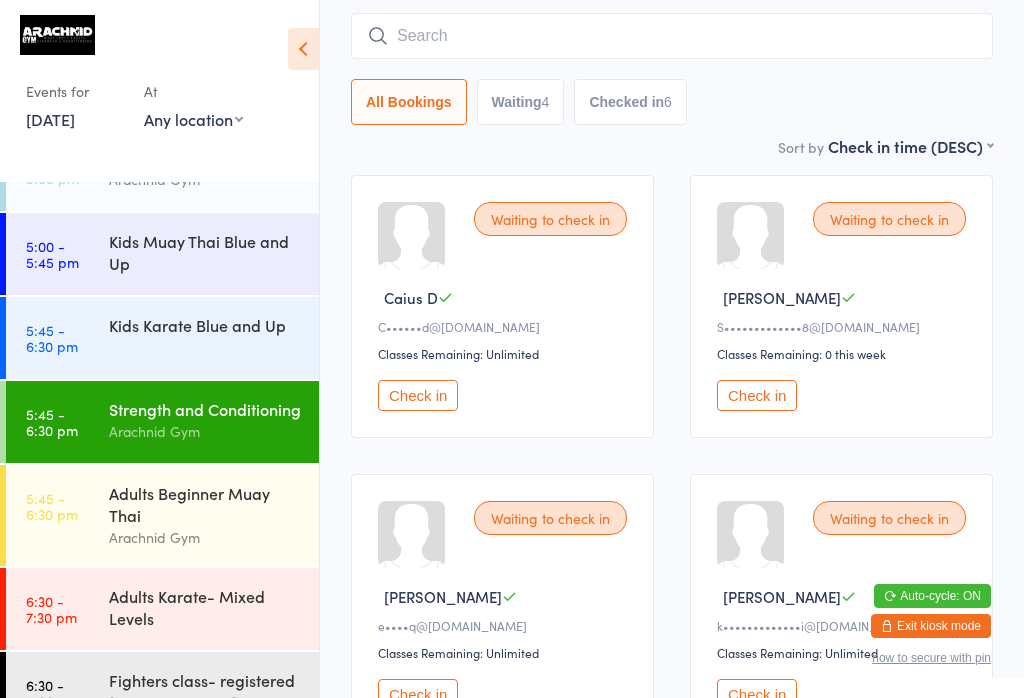 scroll, scrollTop: 171, scrollLeft: 0, axis: vertical 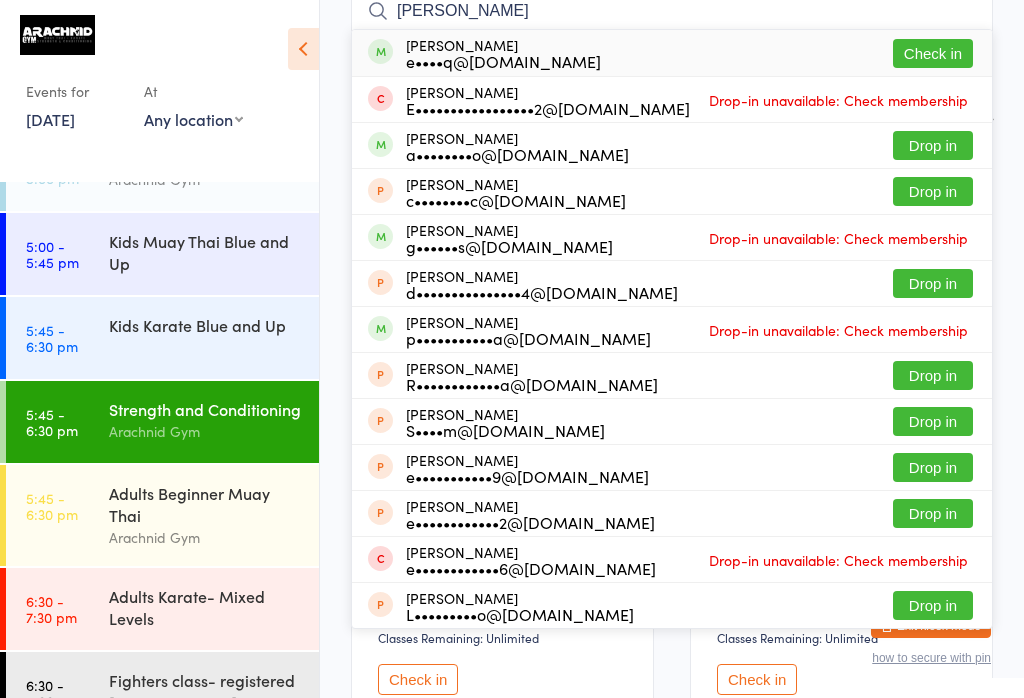 type on "Eliseo" 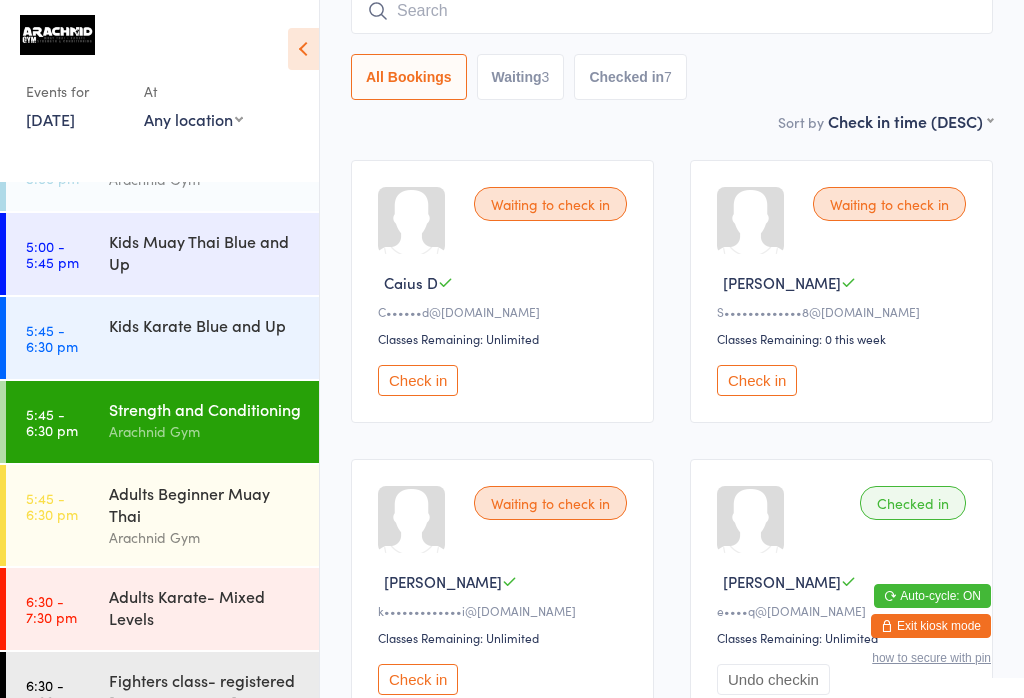 click on "Kids Karate Blue and Up" at bounding box center [205, 325] 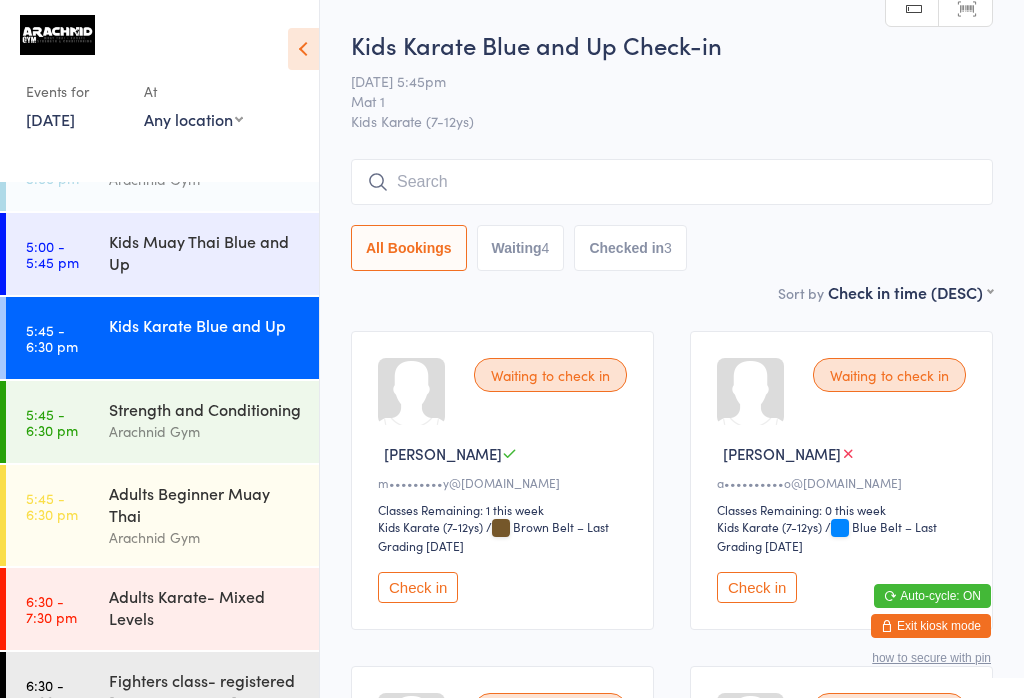 scroll, scrollTop: 0, scrollLeft: 0, axis: both 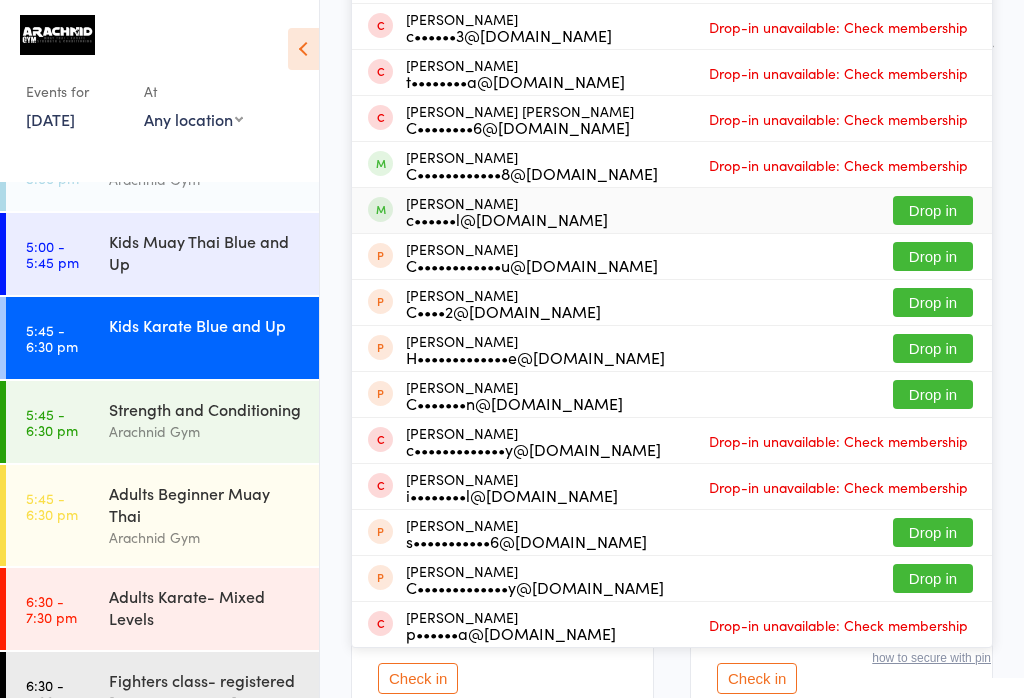 type on "Chris" 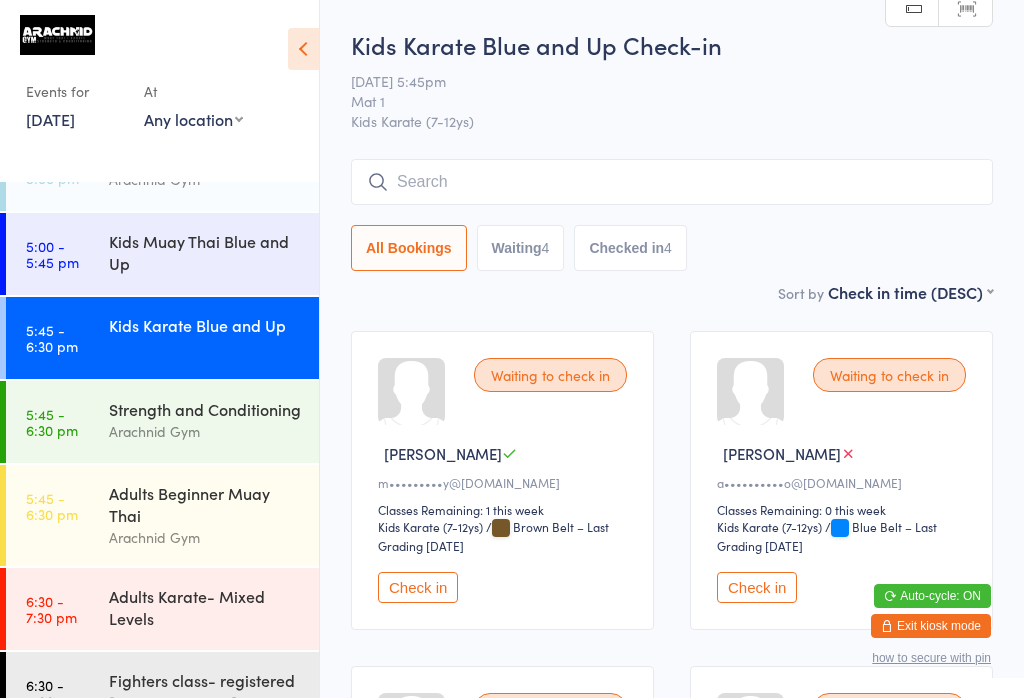 scroll, scrollTop: 0, scrollLeft: 0, axis: both 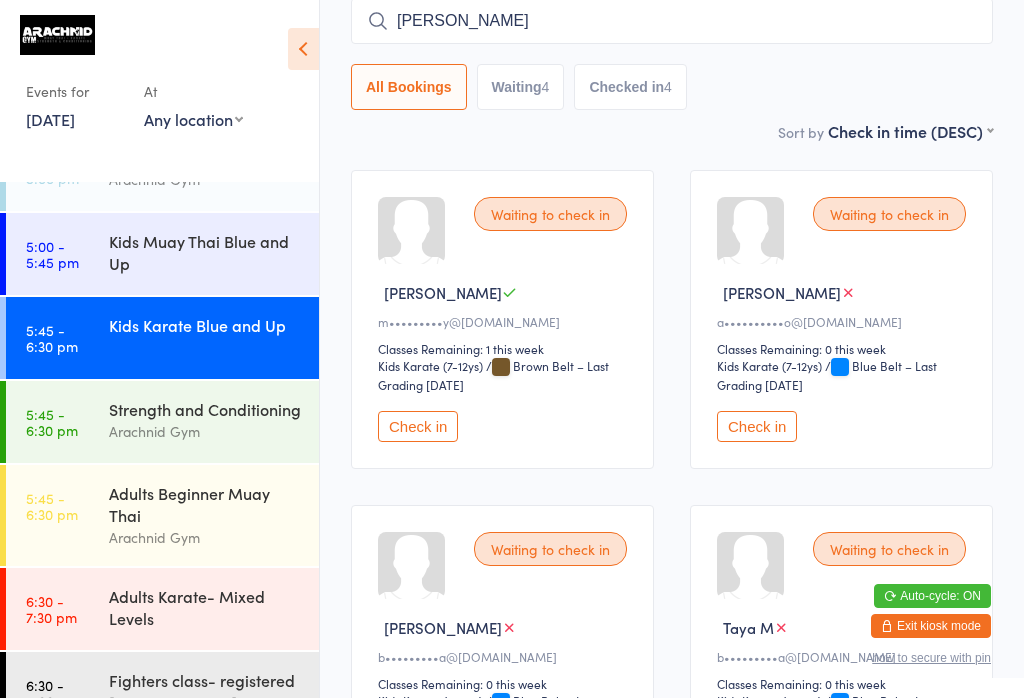 type on "Charles" 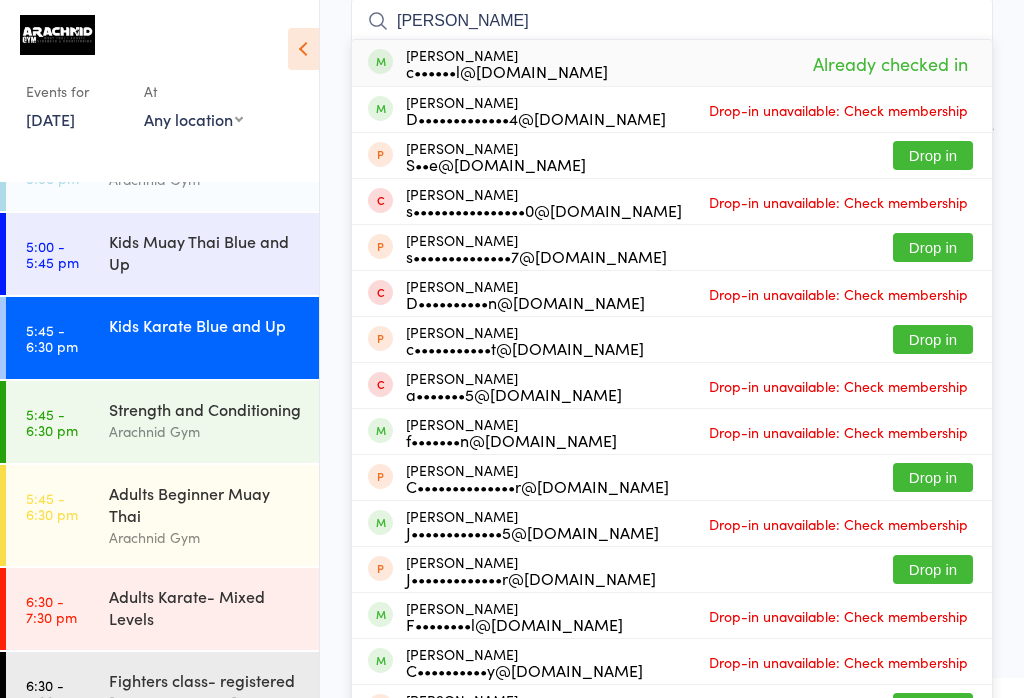 click on "Charles" at bounding box center (672, 21) 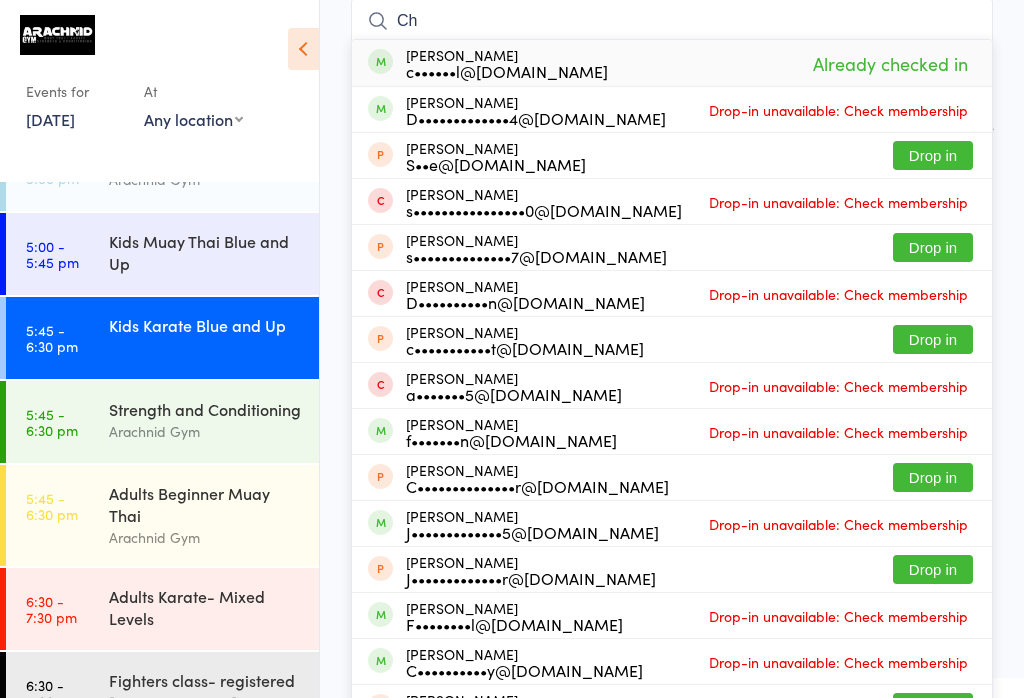 type on "C" 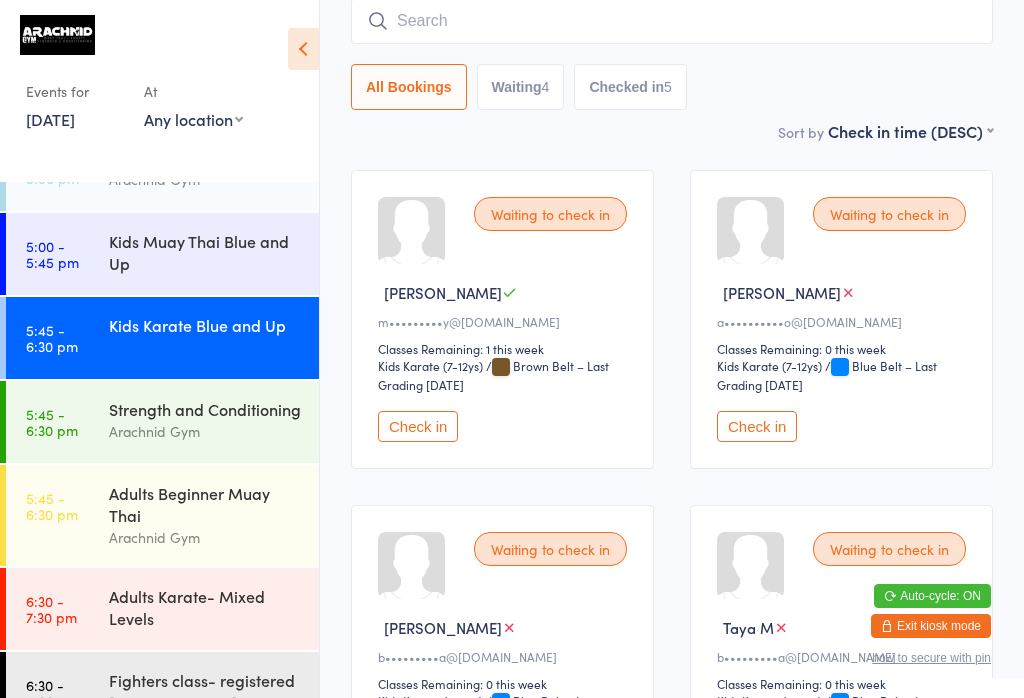 type 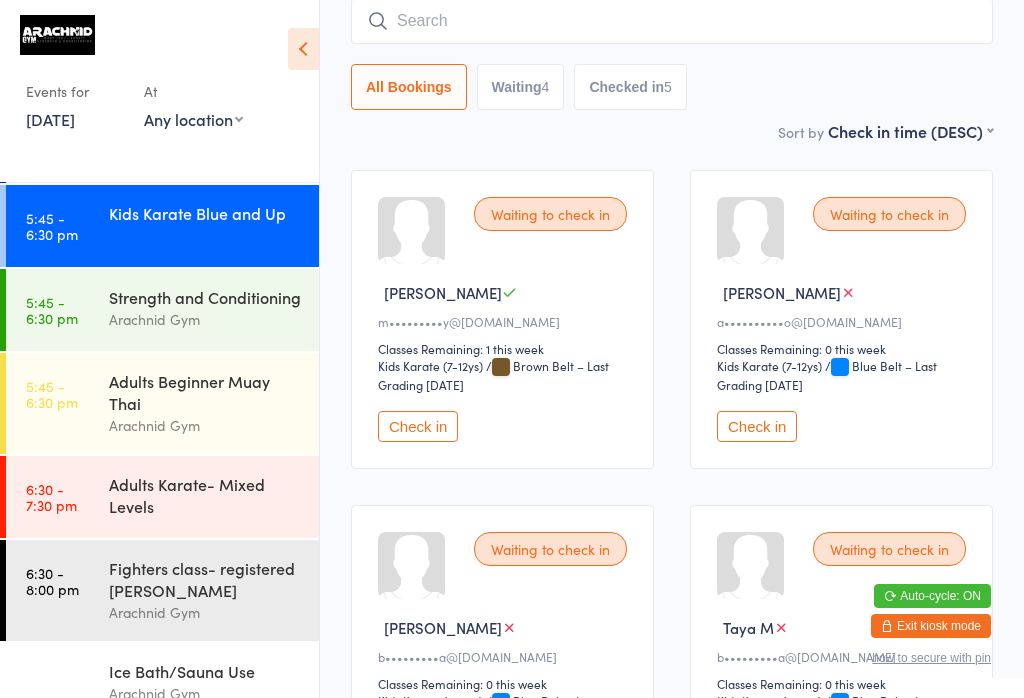 scroll, scrollTop: 251, scrollLeft: 0, axis: vertical 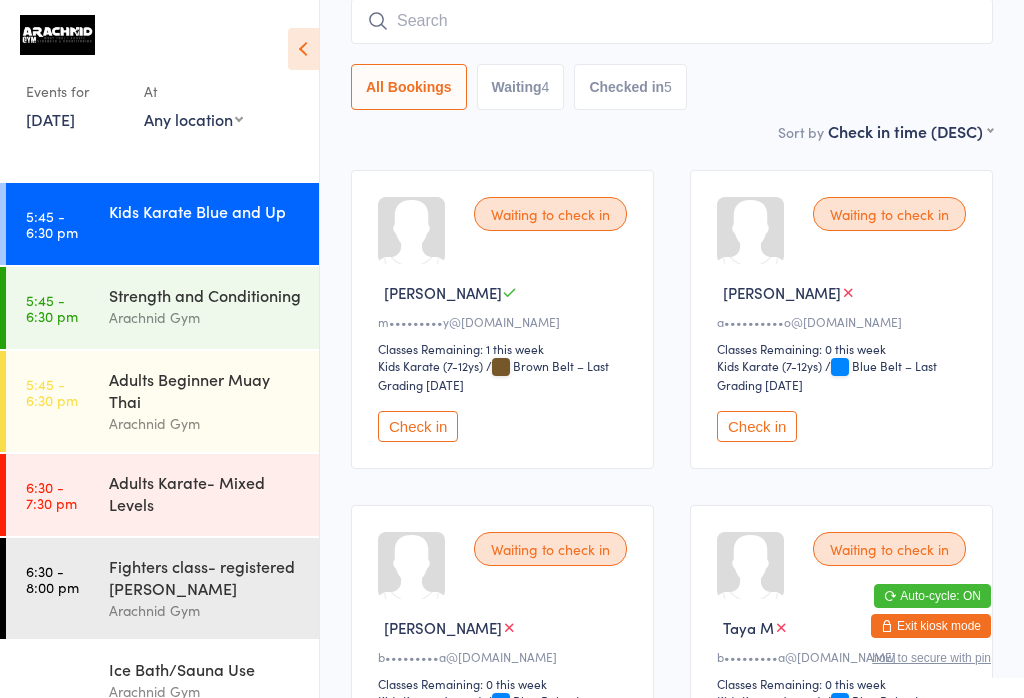click on "Adults Beginner Muay Thai" at bounding box center [205, 390] 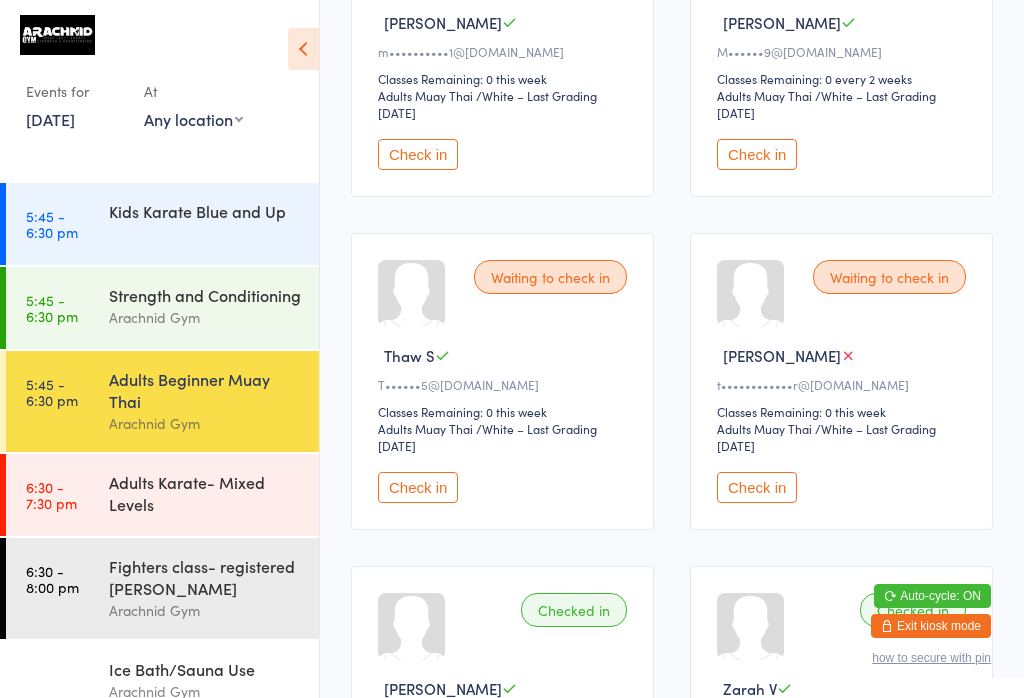 scroll, scrollTop: 456, scrollLeft: 0, axis: vertical 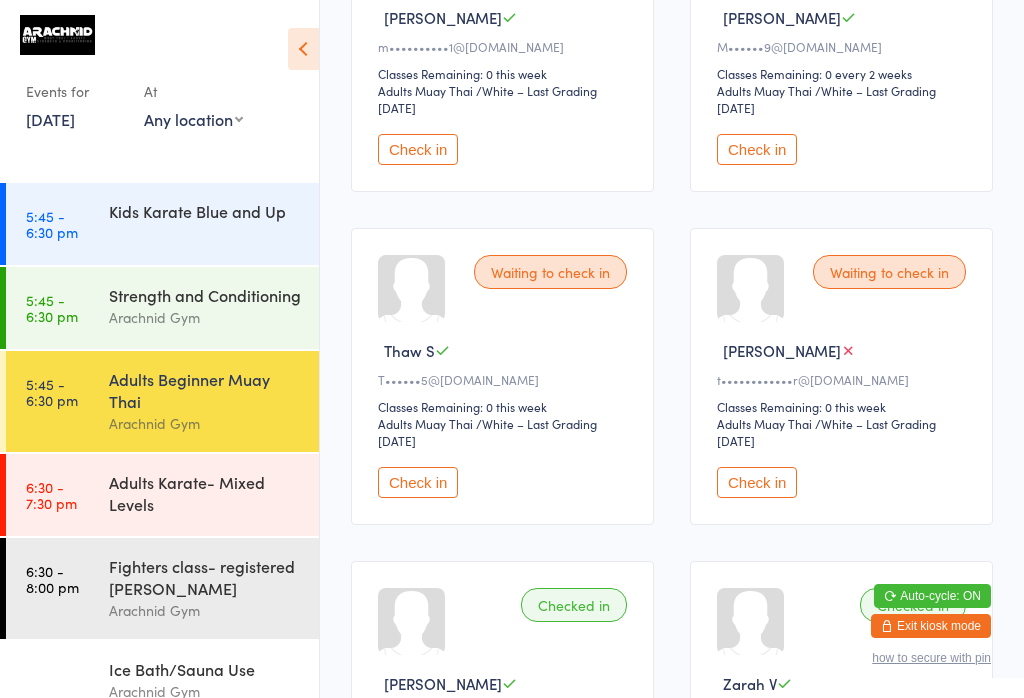 click on "Check in" at bounding box center (418, 482) 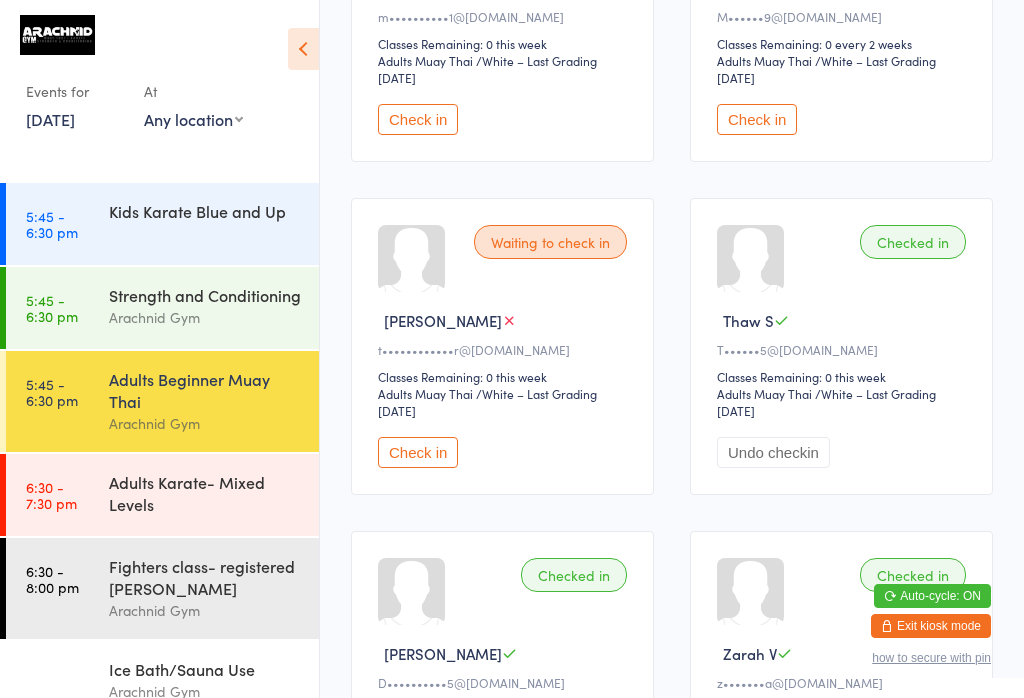 scroll, scrollTop: 487, scrollLeft: 0, axis: vertical 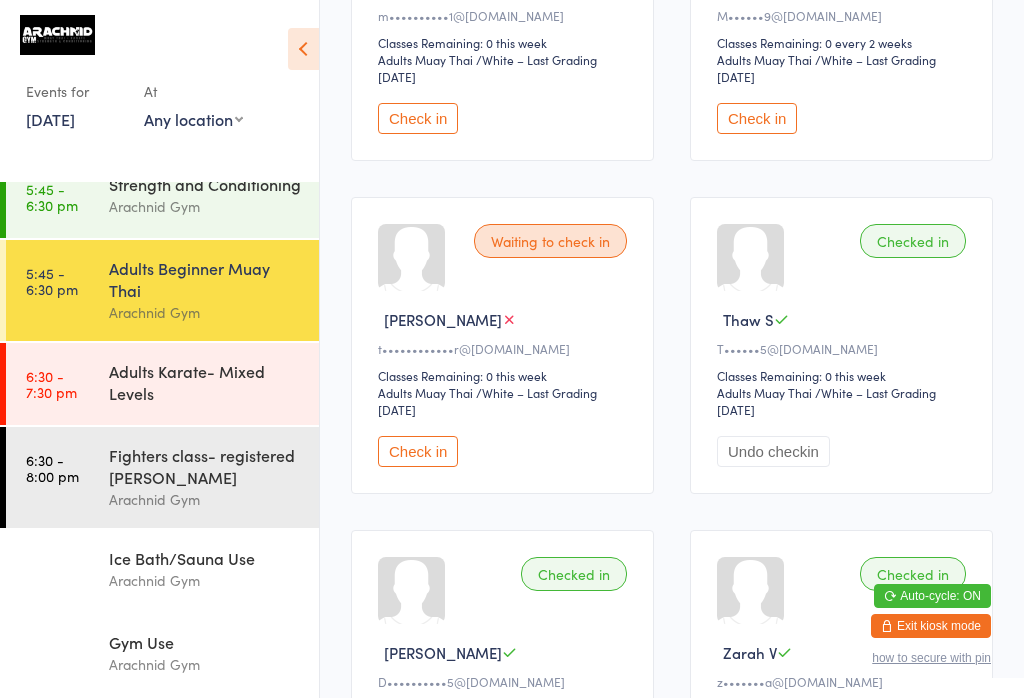click on "Fighters class- registered [PERSON_NAME]" at bounding box center (205, 466) 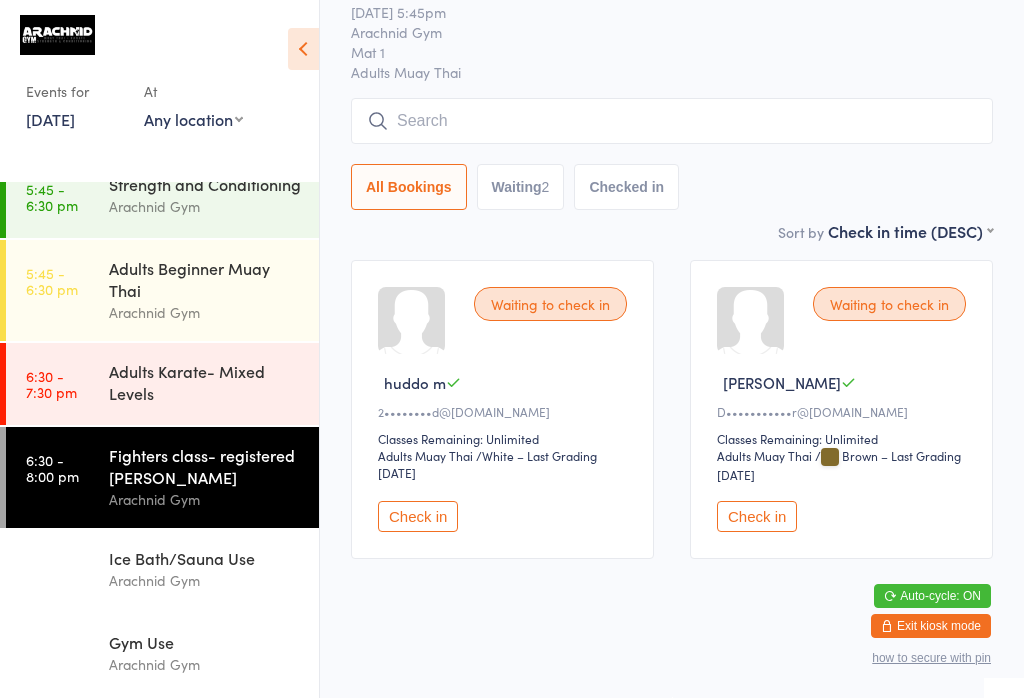 scroll, scrollTop: 112, scrollLeft: 0, axis: vertical 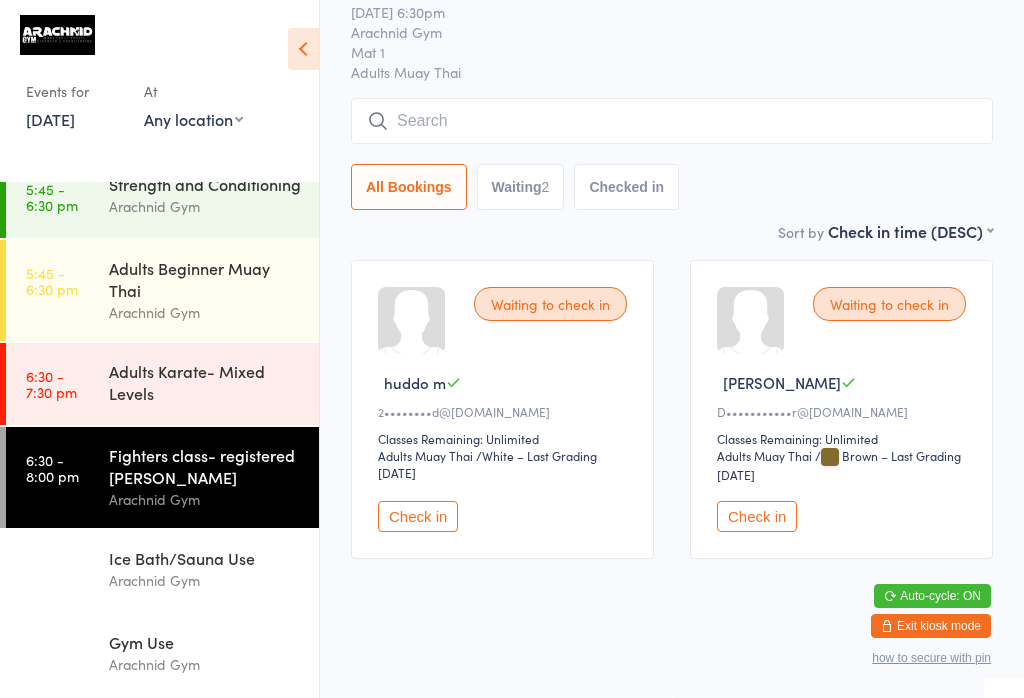click at bounding box center (672, 121) 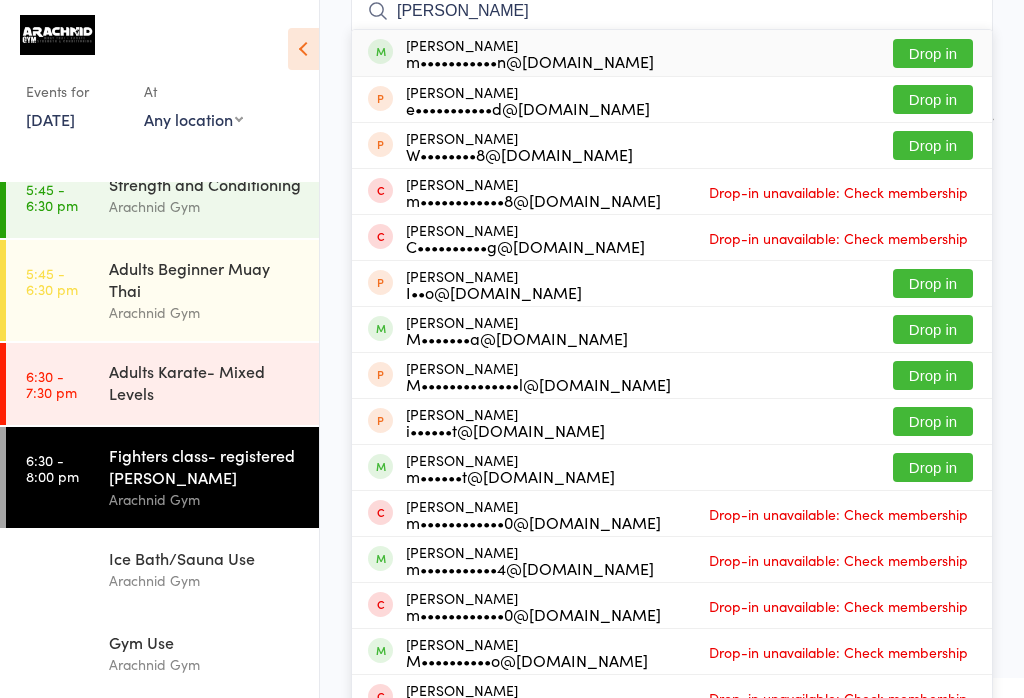 type on "Matthew b" 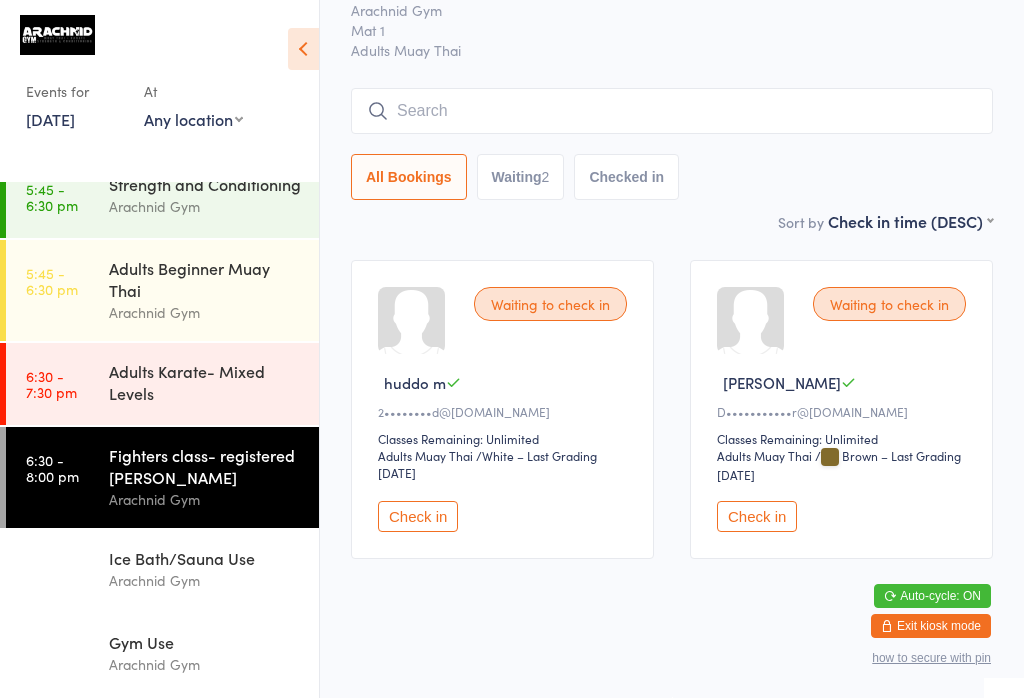 scroll, scrollTop: 112, scrollLeft: 0, axis: vertical 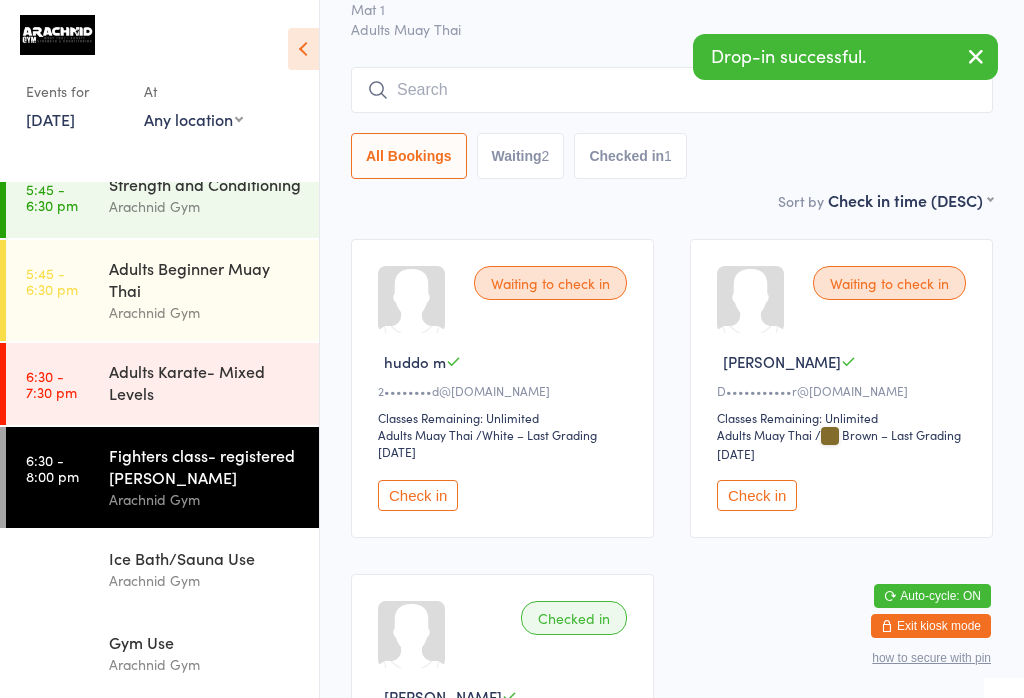 click at bounding box center (672, 90) 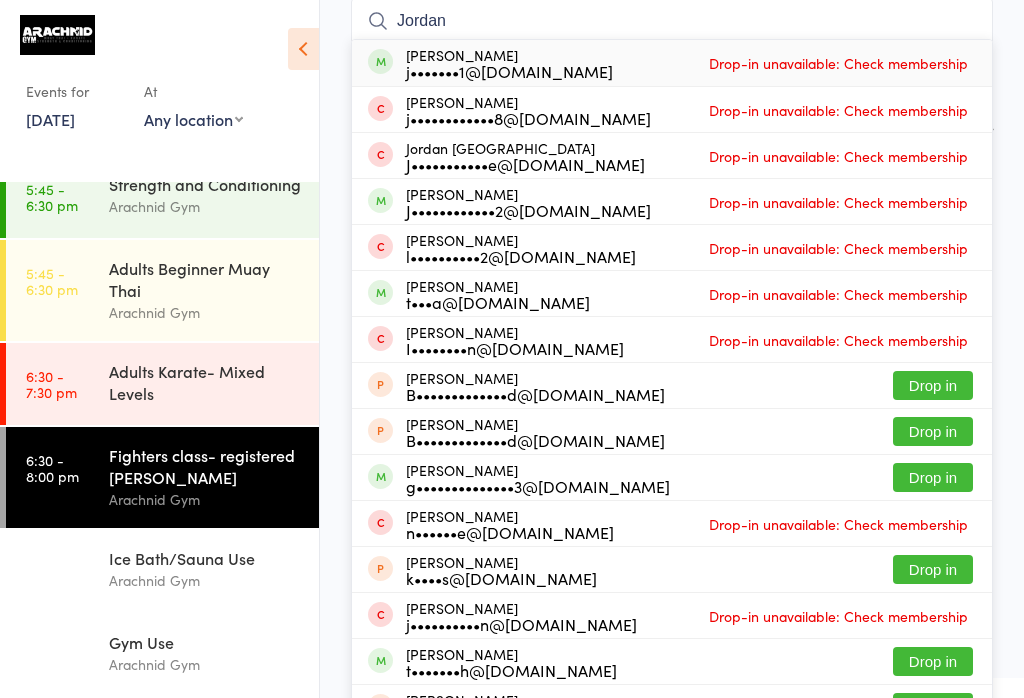 scroll, scrollTop: 186, scrollLeft: 0, axis: vertical 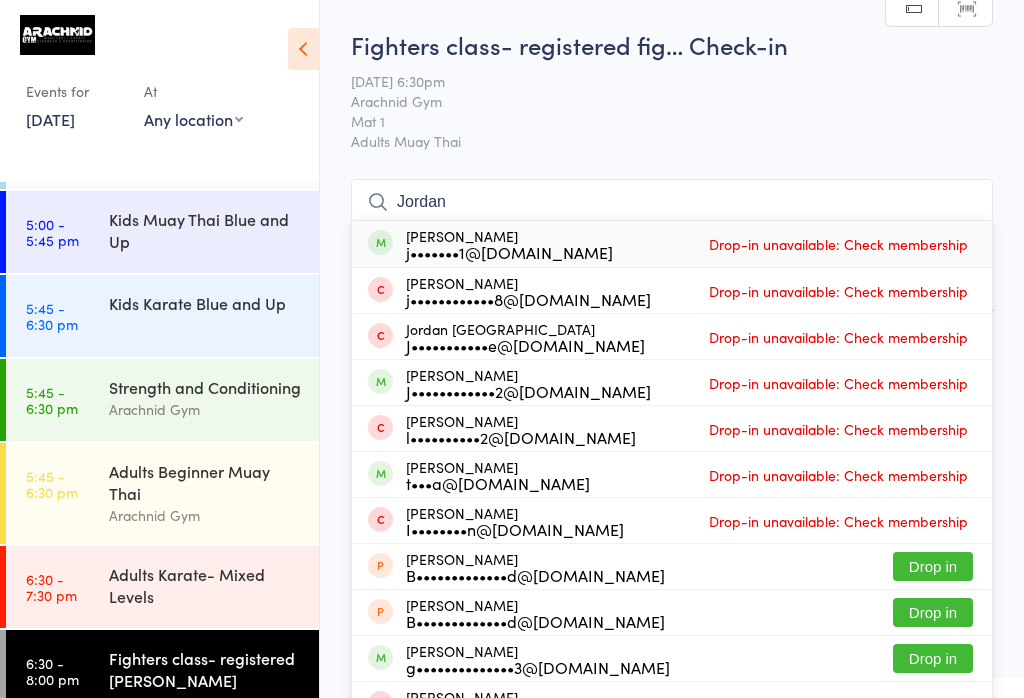 click on "Jordan" at bounding box center [672, 202] 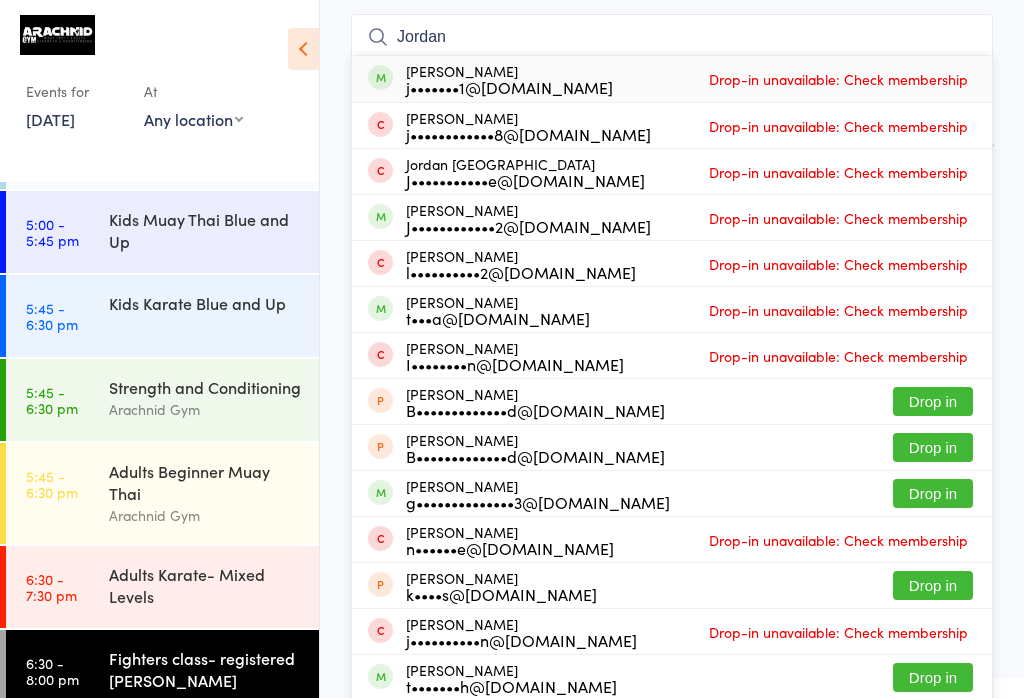 scroll, scrollTop: 181, scrollLeft: 0, axis: vertical 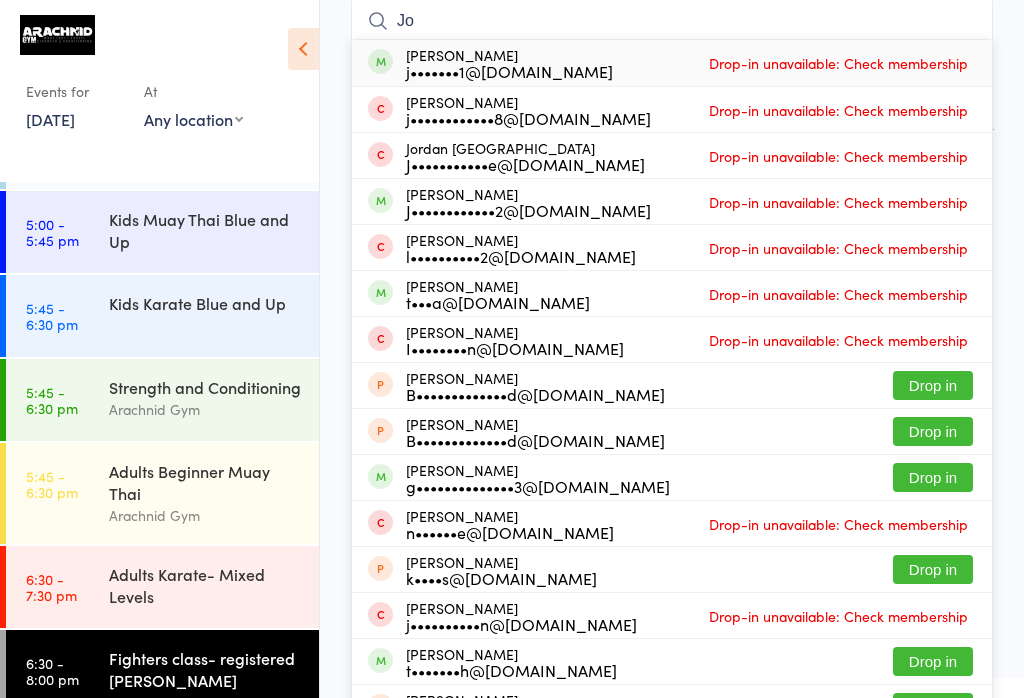 type on "J" 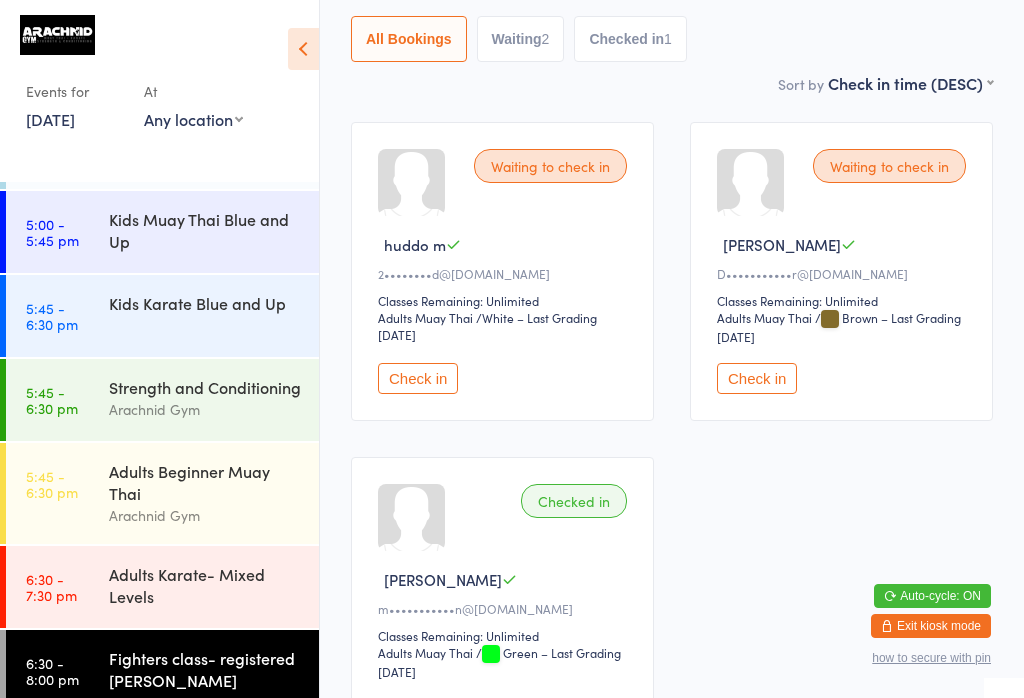 scroll, scrollTop: 236, scrollLeft: 0, axis: vertical 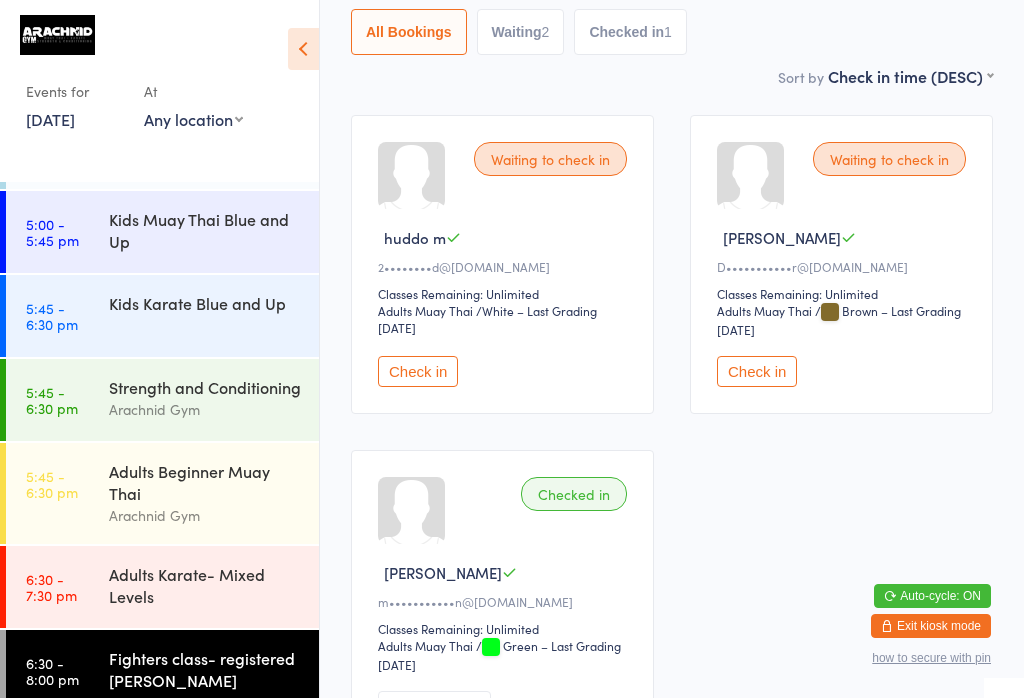 type 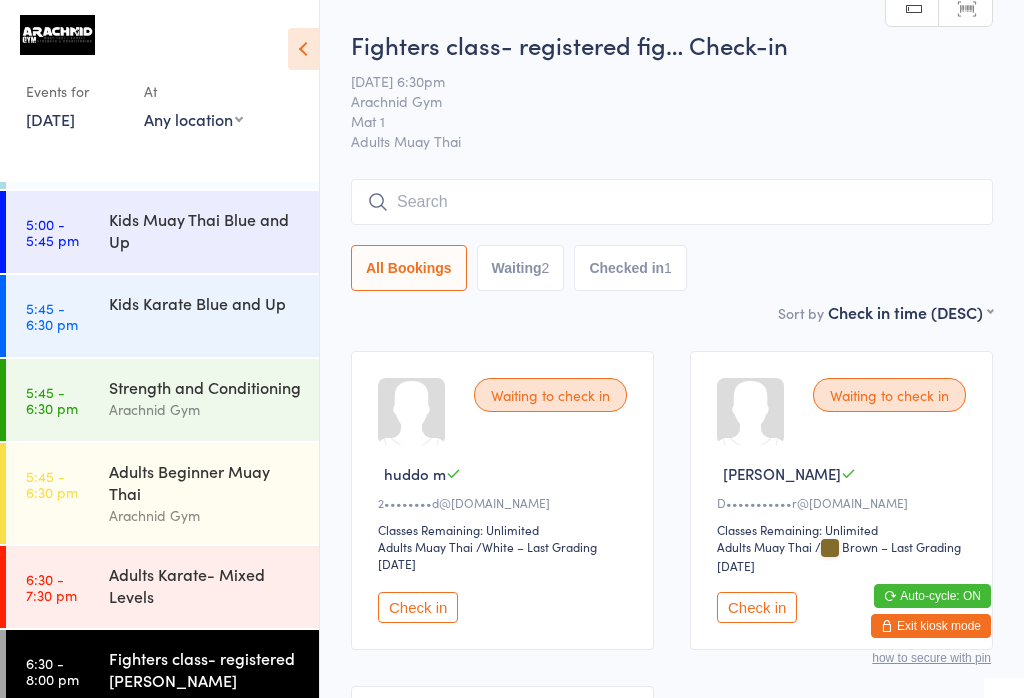 scroll, scrollTop: 0, scrollLeft: 0, axis: both 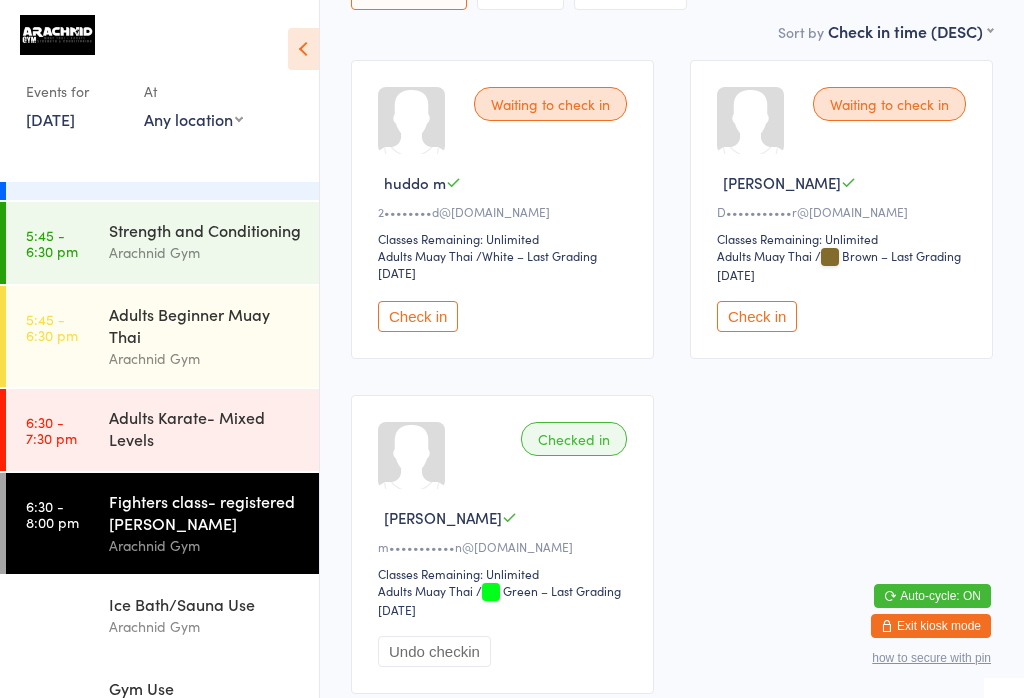 click on "Arachnid Gym" at bounding box center [205, 545] 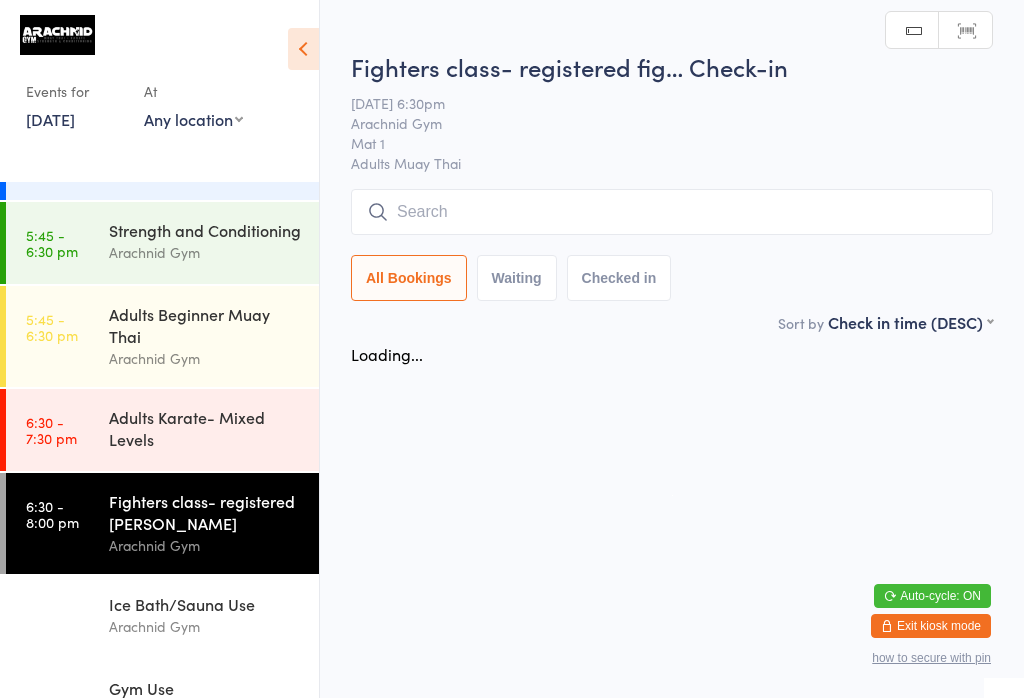 scroll, scrollTop: 0, scrollLeft: 0, axis: both 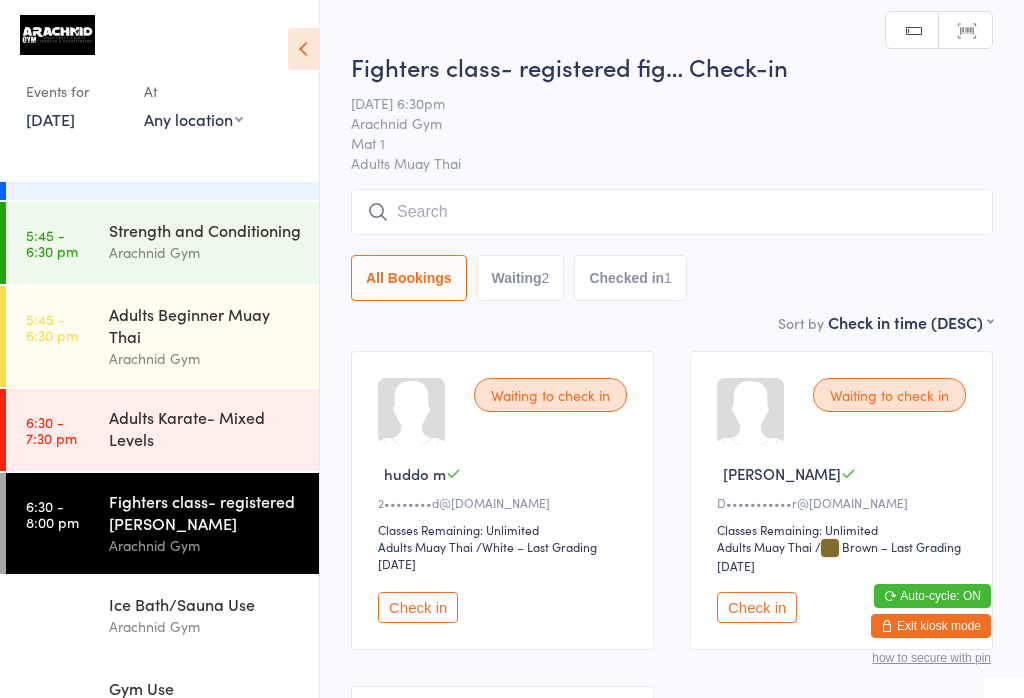 click at bounding box center [672, 212] 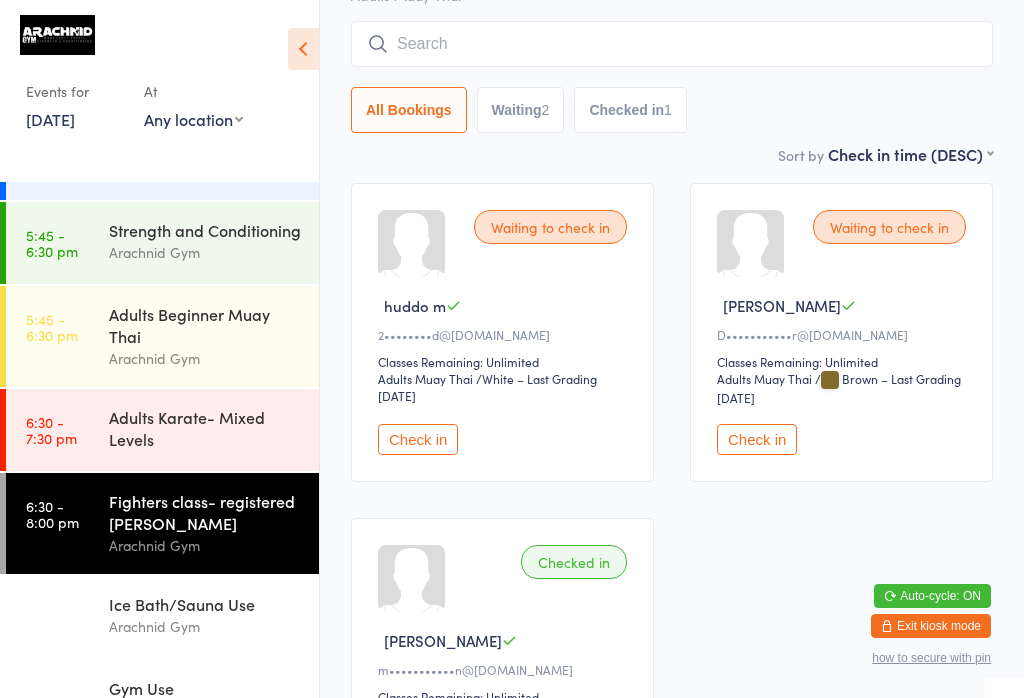 scroll, scrollTop: 191, scrollLeft: 0, axis: vertical 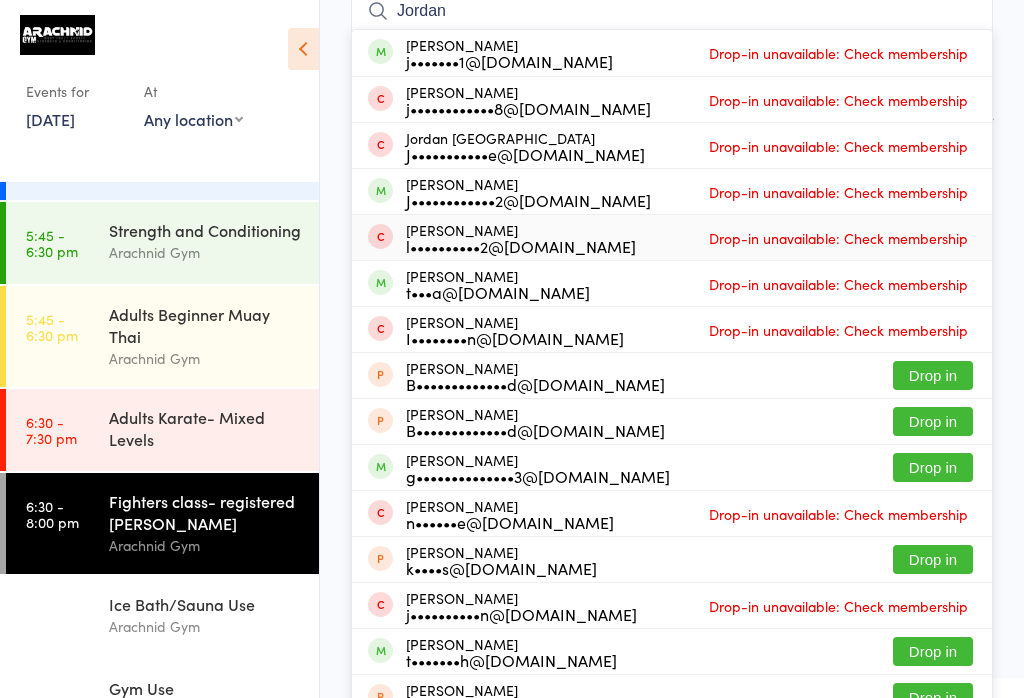 type on "Jordan" 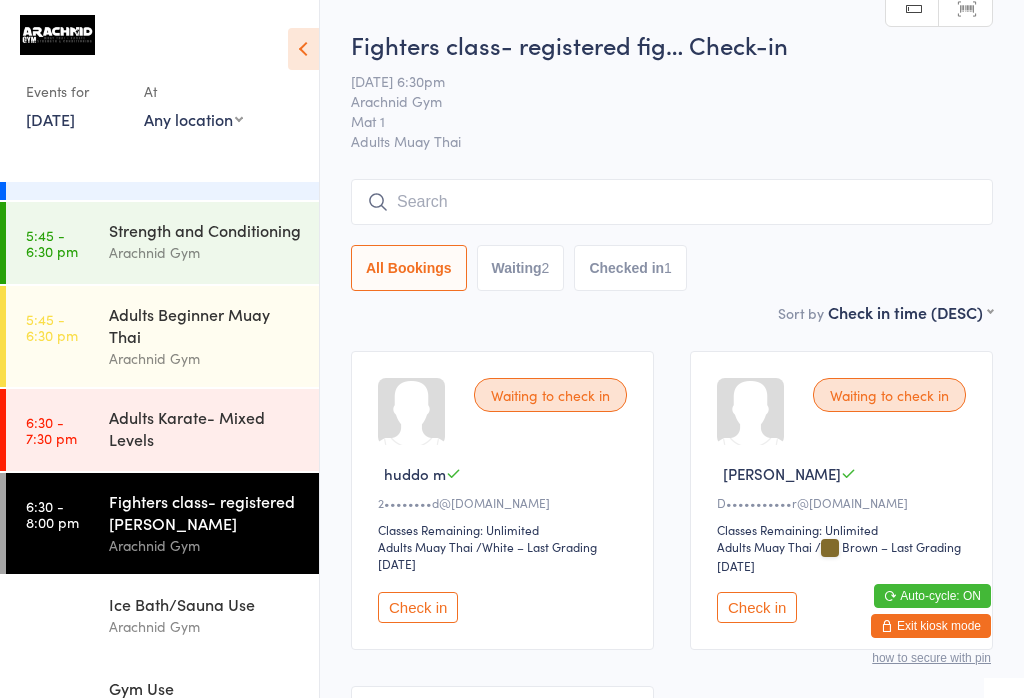 scroll, scrollTop: 0, scrollLeft: 0, axis: both 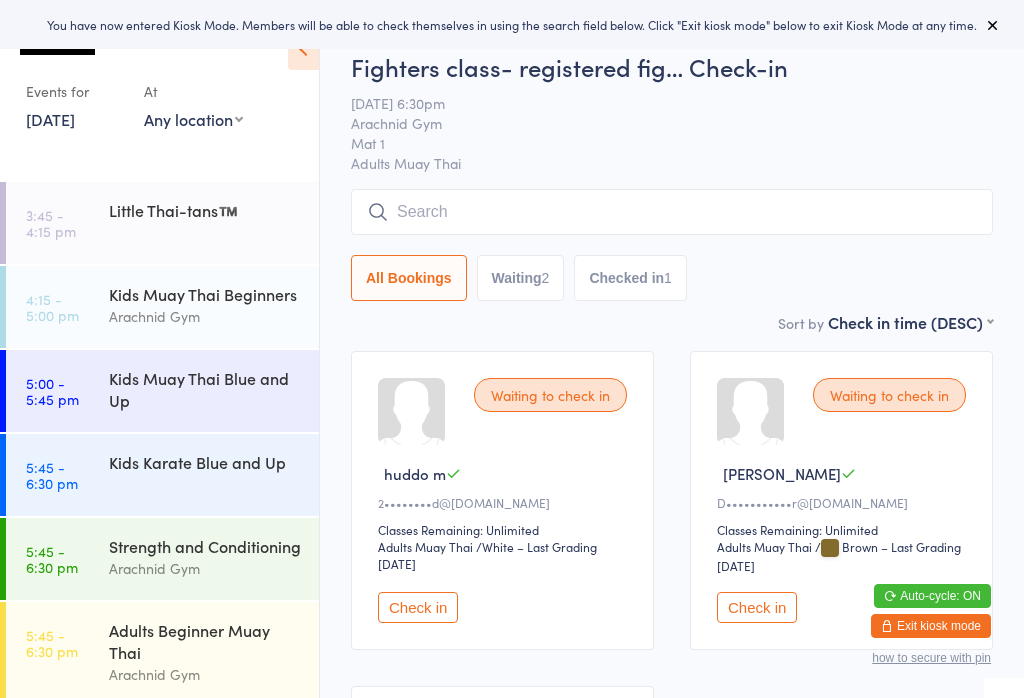 click at bounding box center (672, 212) 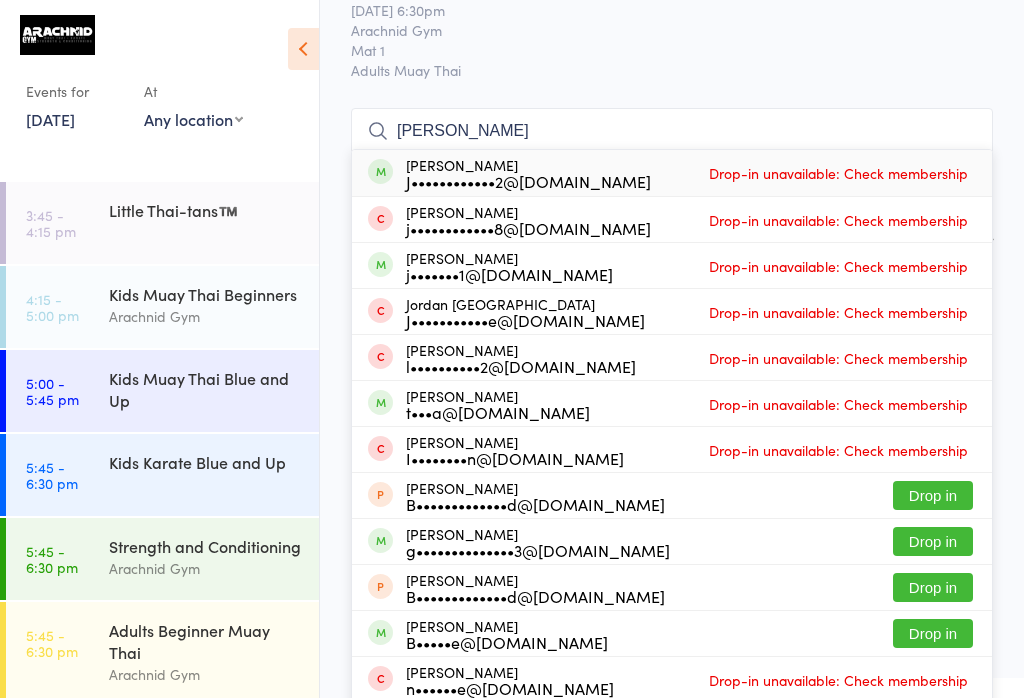 scroll, scrollTop: 61, scrollLeft: 0, axis: vertical 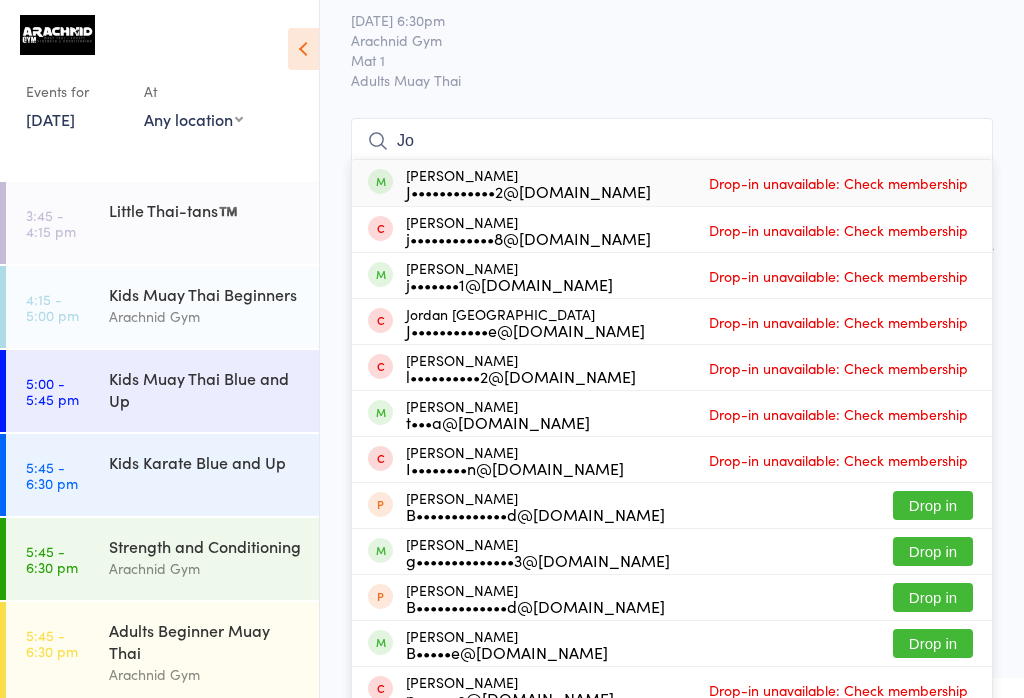type on "J" 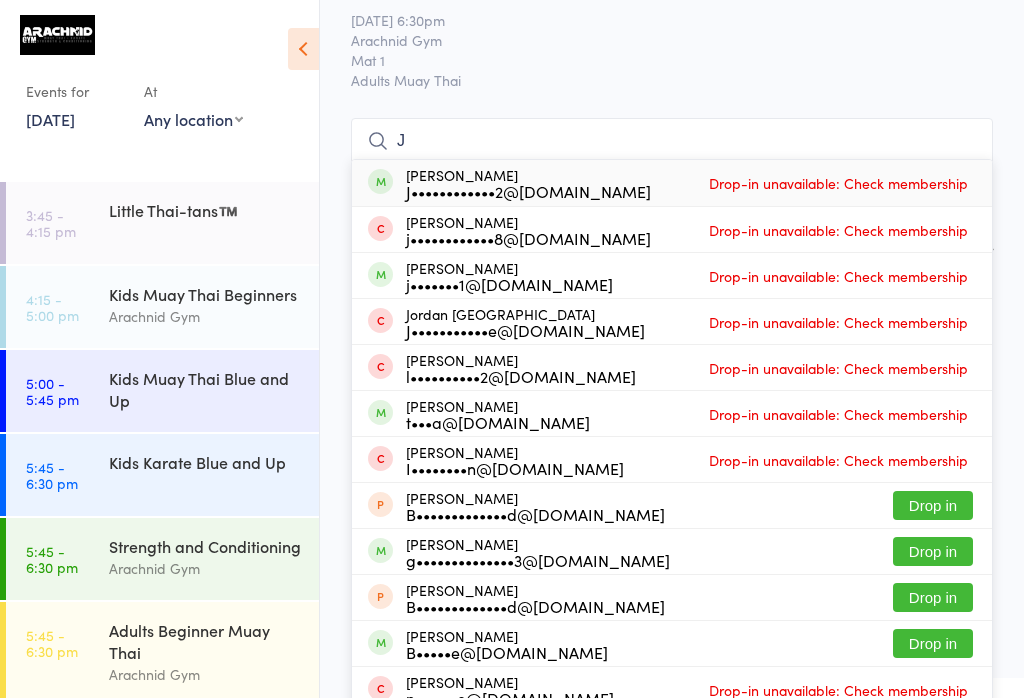 type 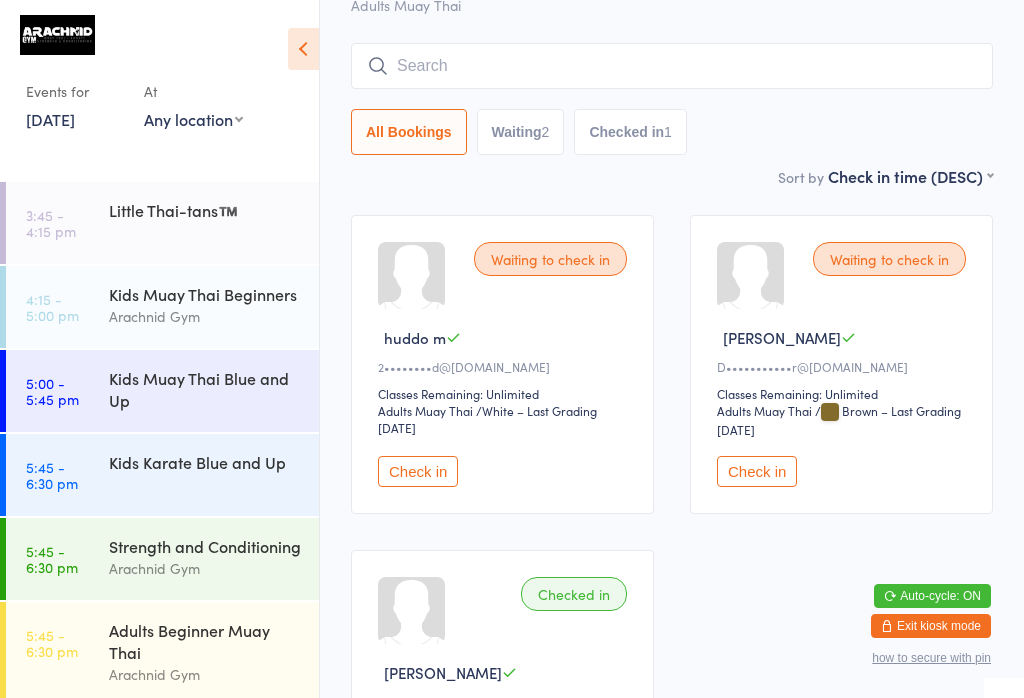 scroll, scrollTop: 133, scrollLeft: 0, axis: vertical 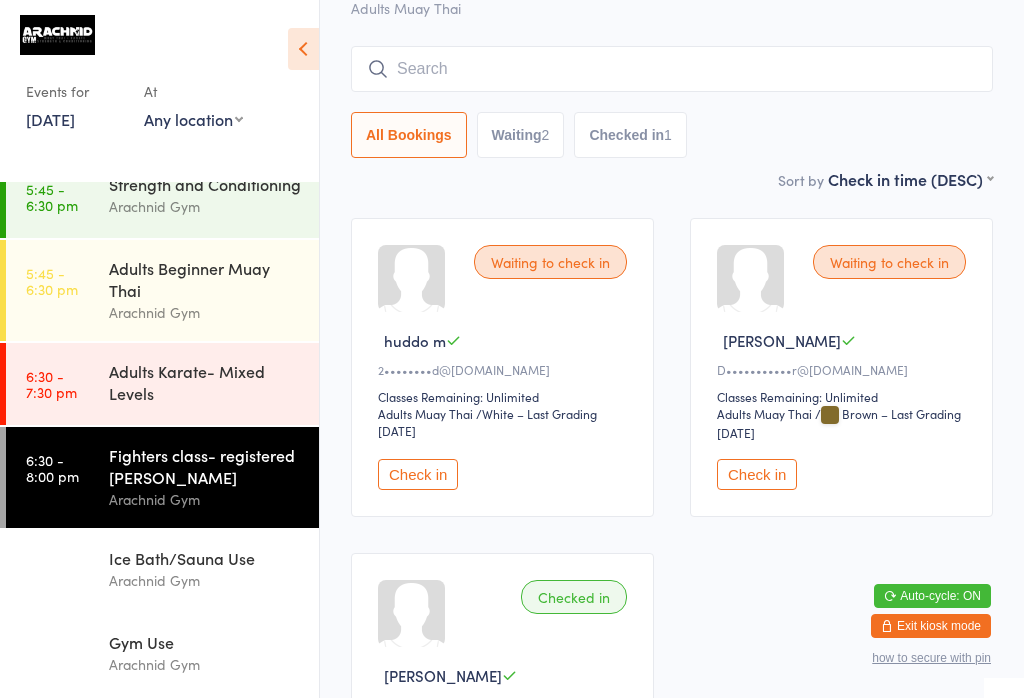 click on "Arachnid Gym" at bounding box center [205, 499] 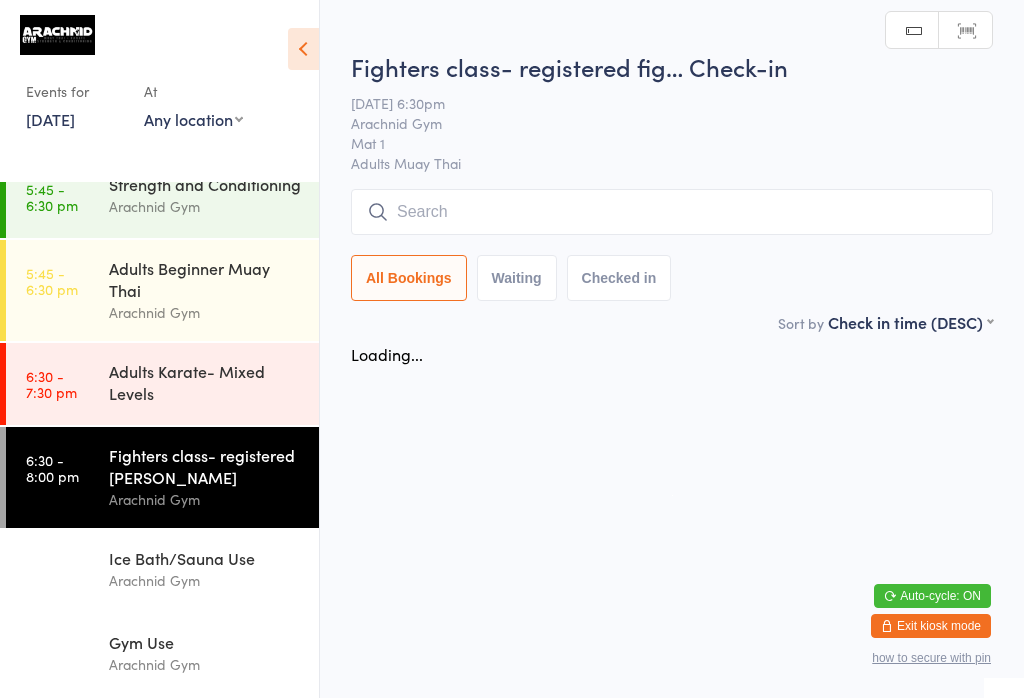 scroll, scrollTop: 0, scrollLeft: 0, axis: both 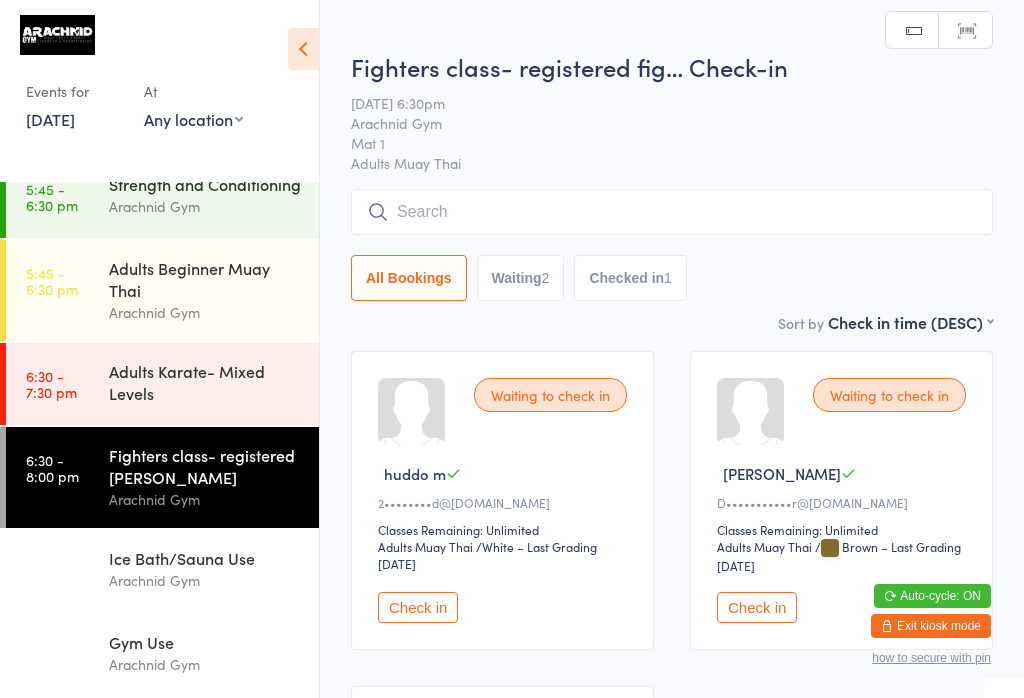 click at bounding box center [672, 212] 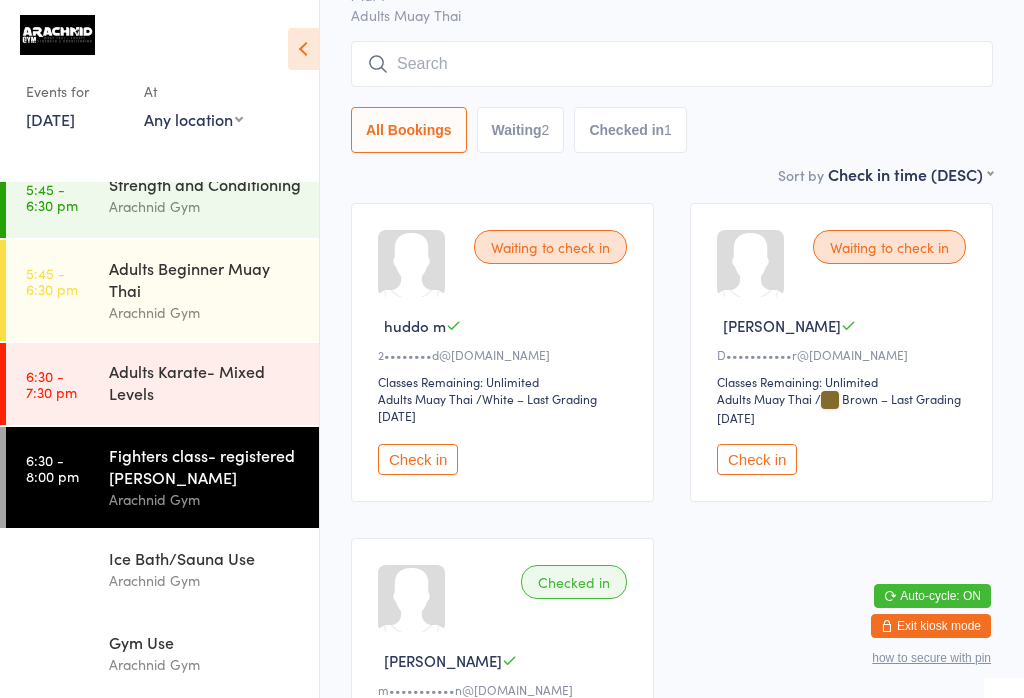 scroll, scrollTop: 191, scrollLeft: 0, axis: vertical 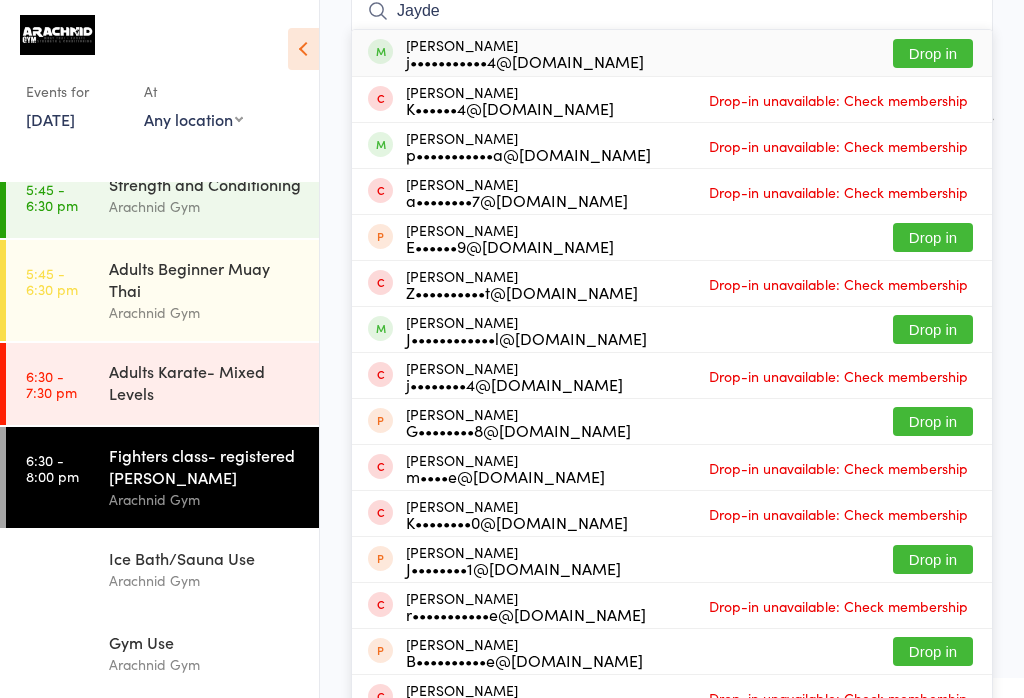 type on "Jayde" 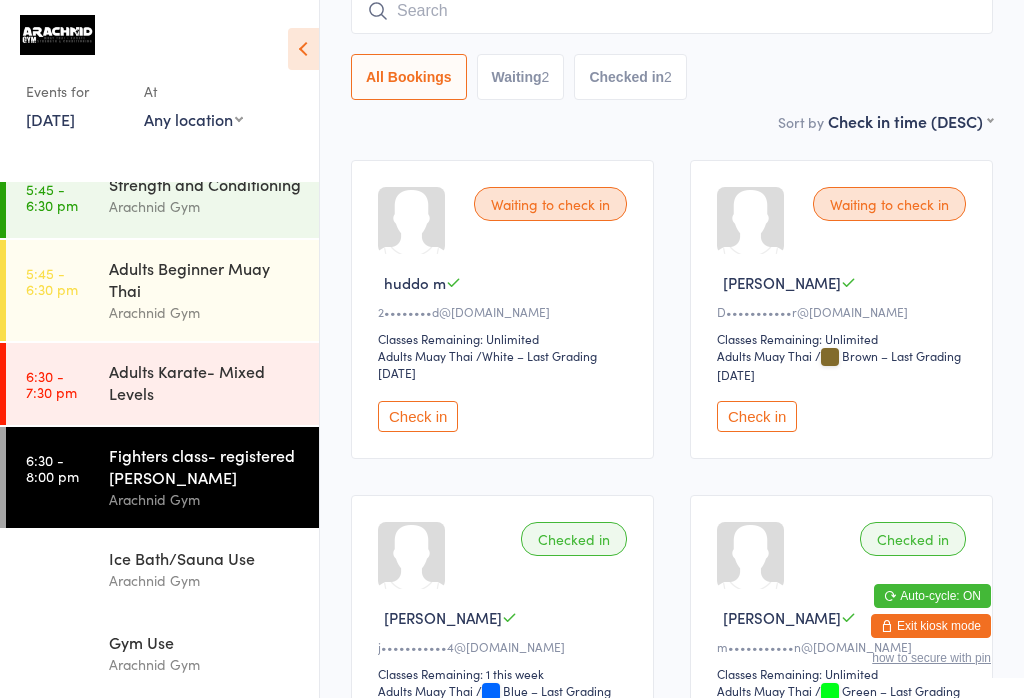 click on "5:45 - 6:30 pm" at bounding box center [52, 197] 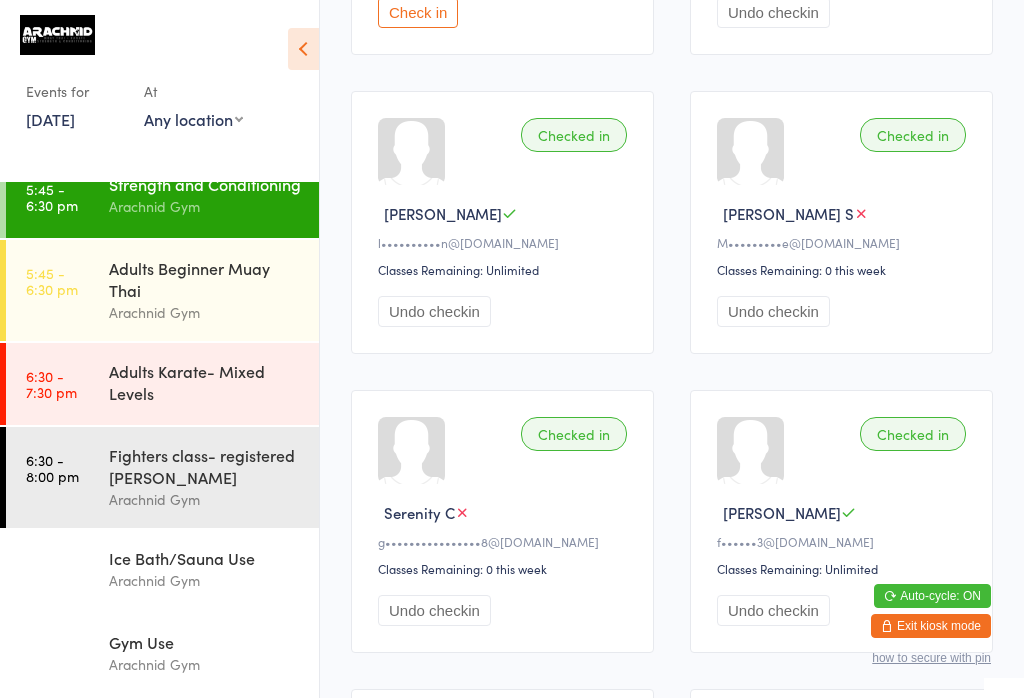 scroll, scrollTop: 875, scrollLeft: 0, axis: vertical 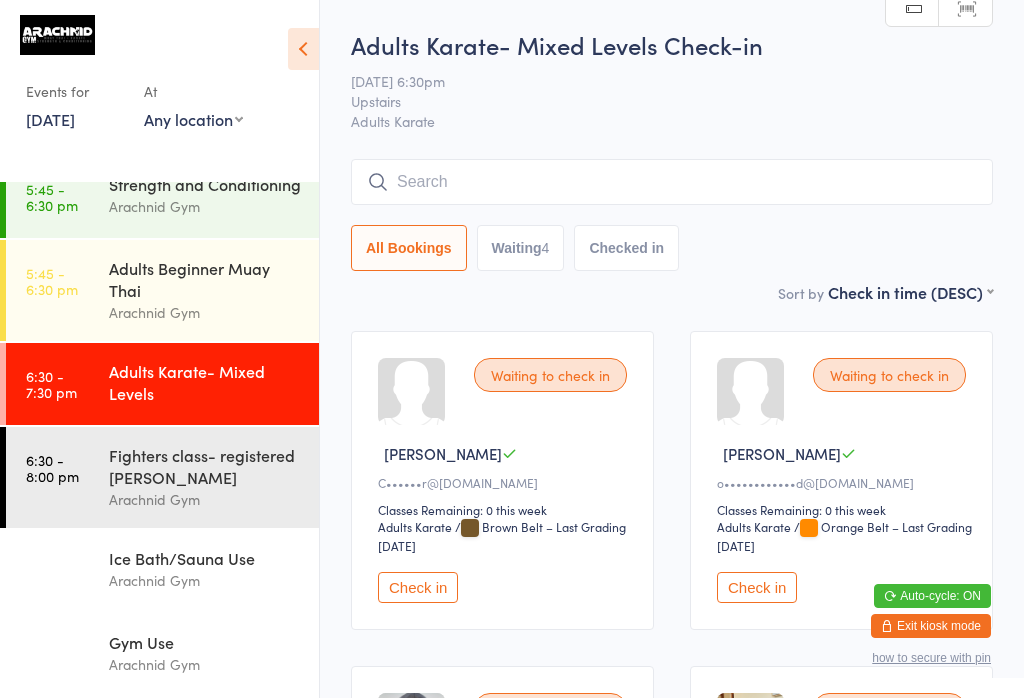 click at bounding box center (672, 182) 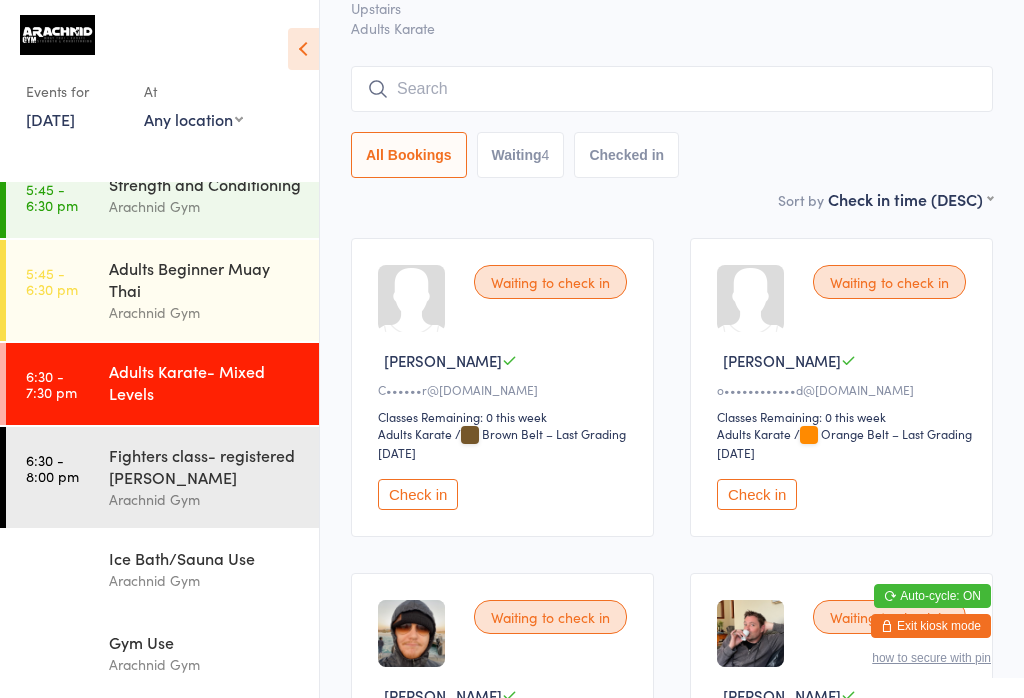 scroll, scrollTop: 161, scrollLeft: 0, axis: vertical 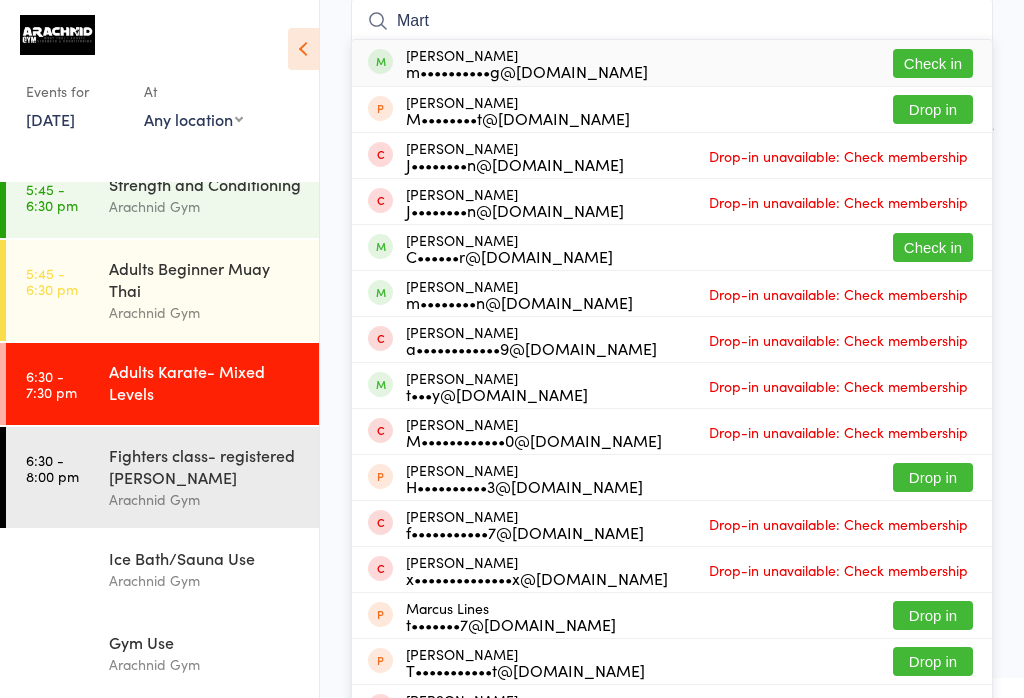 type on "Mart" 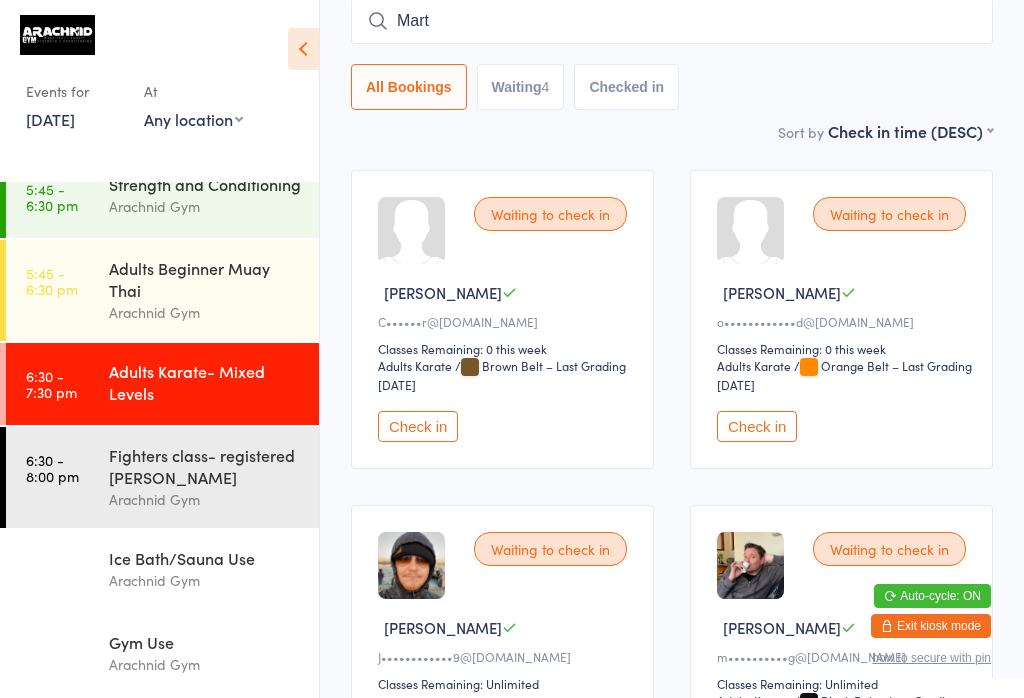 type 